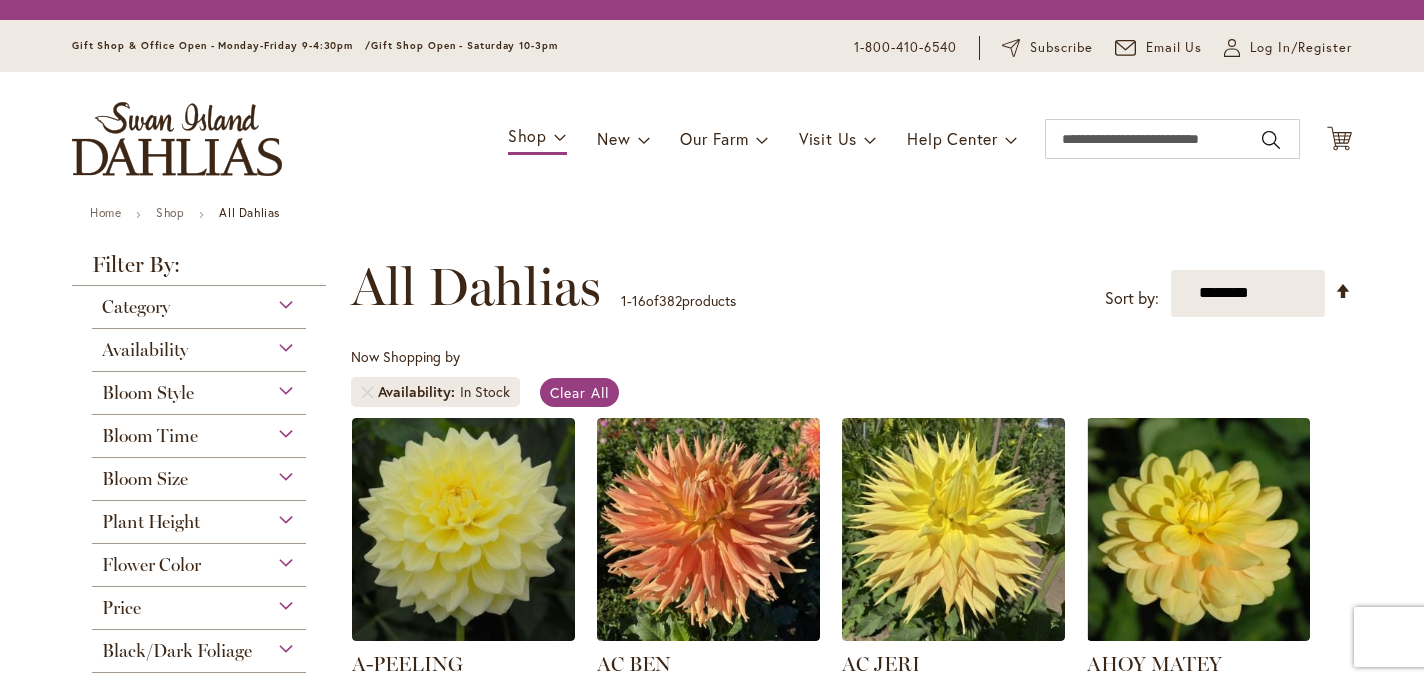 scroll, scrollTop: 0, scrollLeft: 0, axis: both 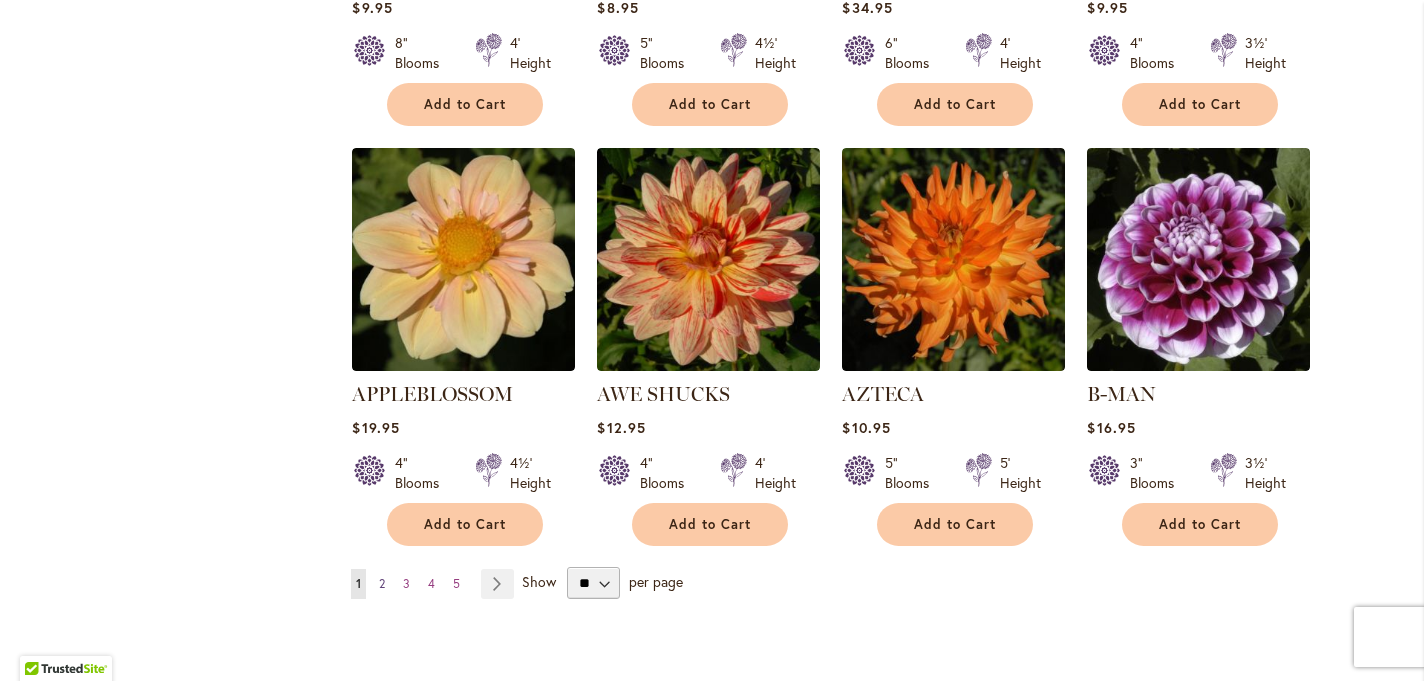 click on "2" at bounding box center [382, 583] 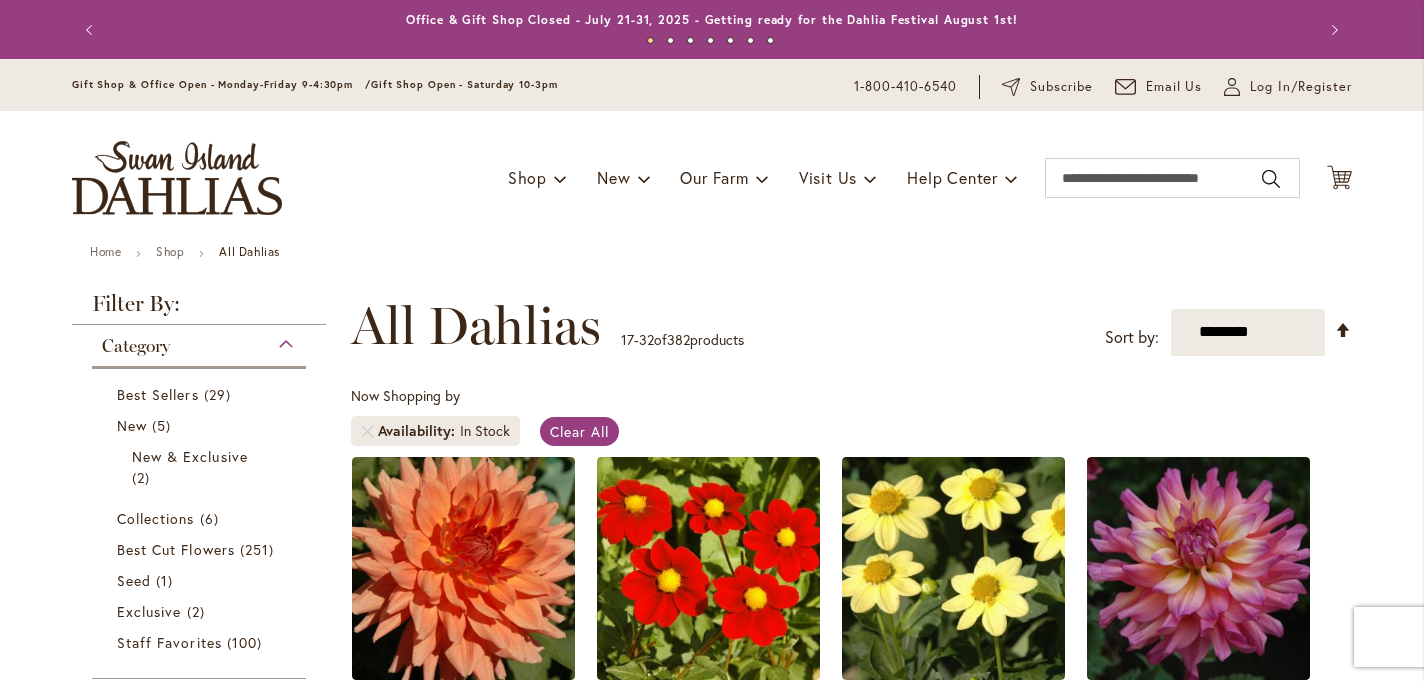 scroll, scrollTop: 0, scrollLeft: 0, axis: both 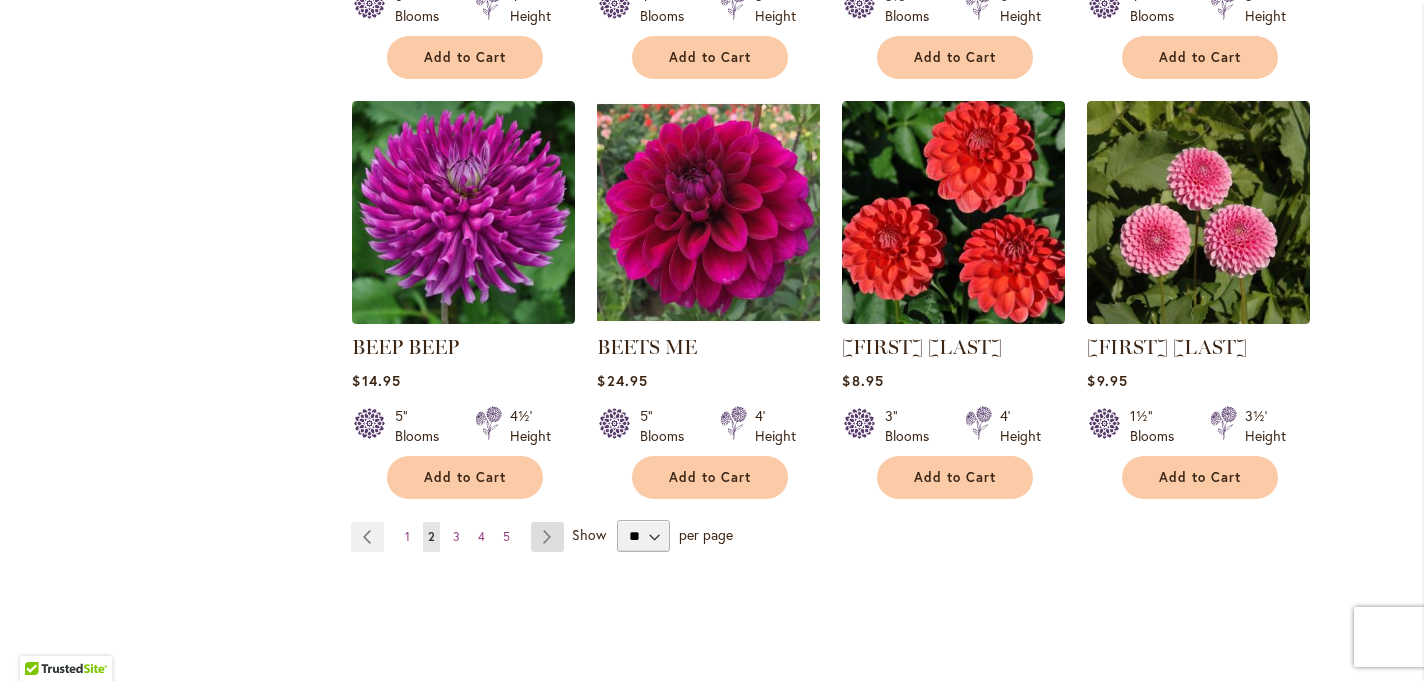click on "Page
Next" at bounding box center [547, 537] 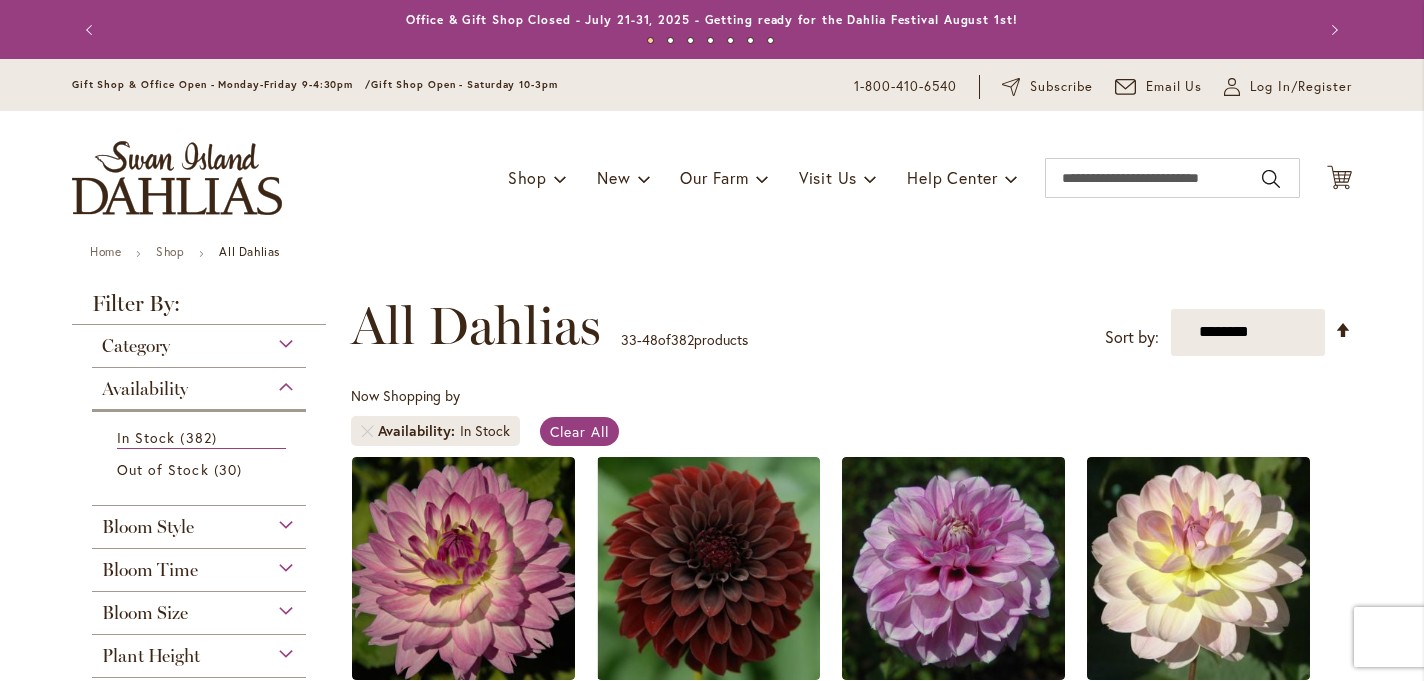 scroll, scrollTop: 0, scrollLeft: 0, axis: both 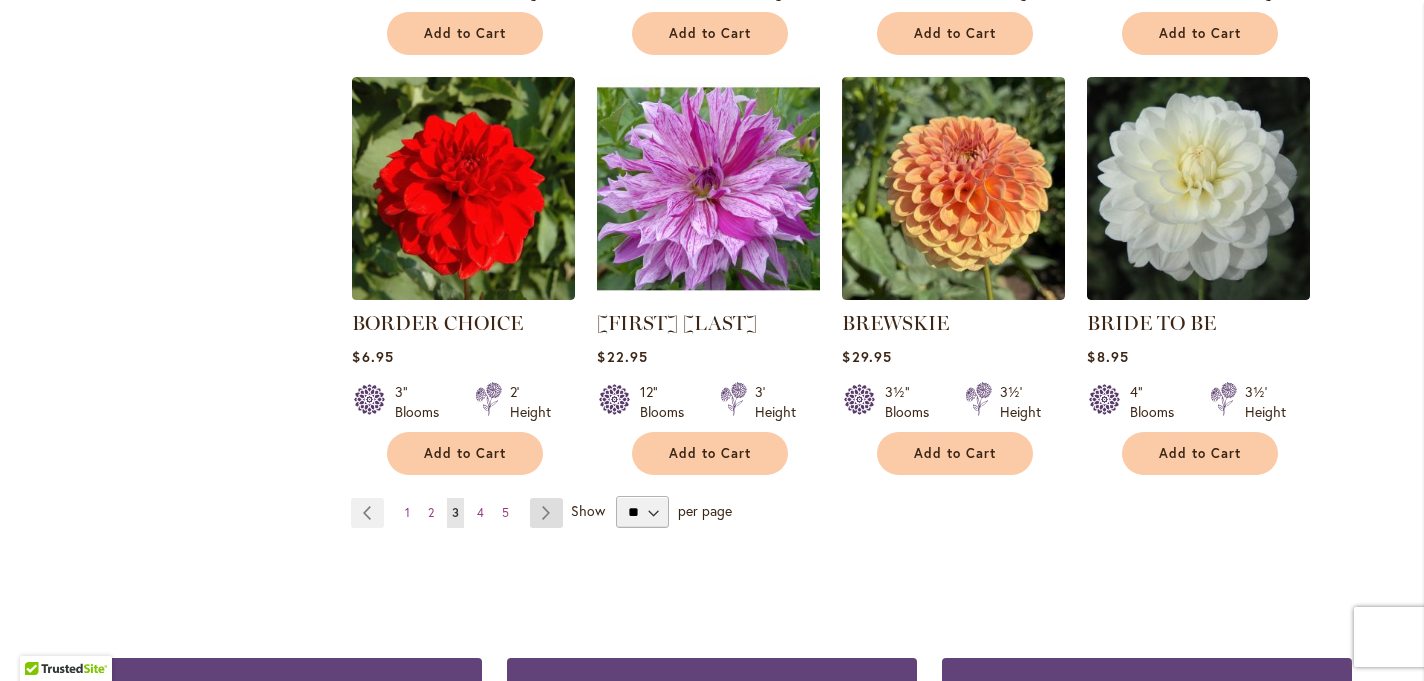 click on "Page
Next" at bounding box center [546, 513] 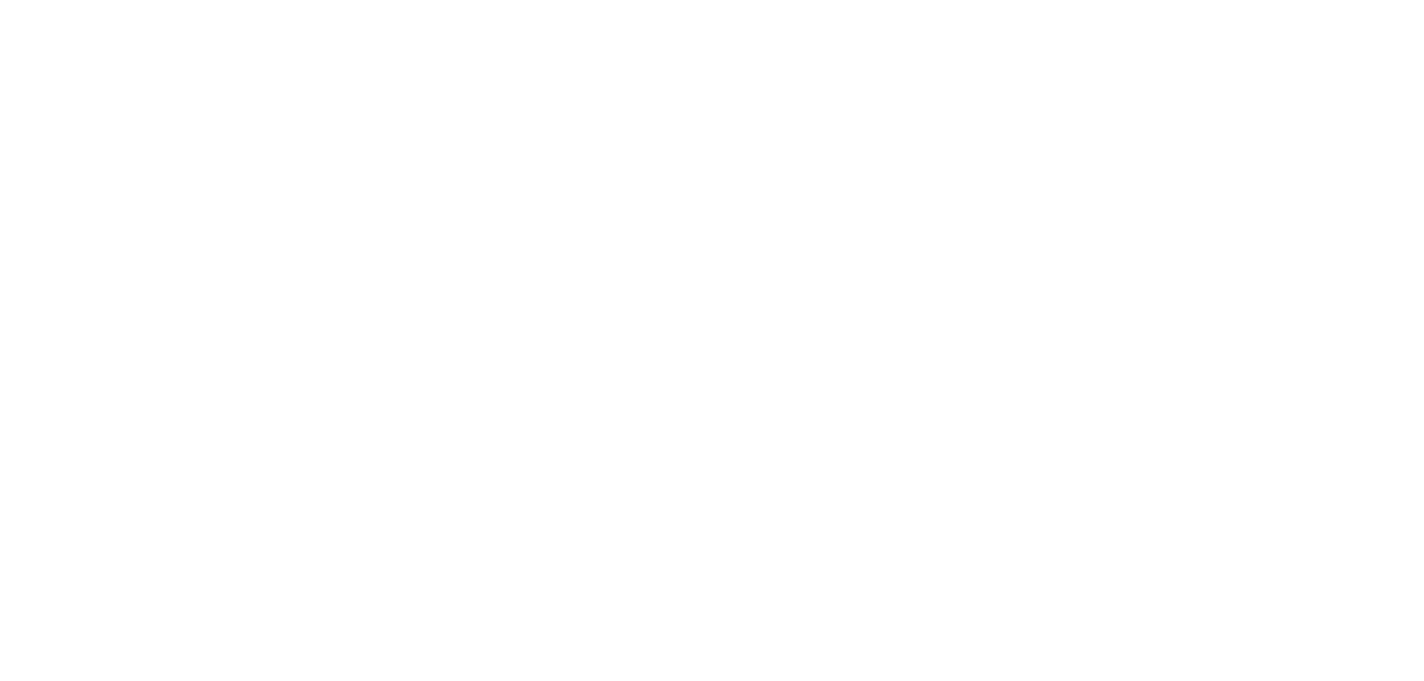 scroll, scrollTop: 0, scrollLeft: 0, axis: both 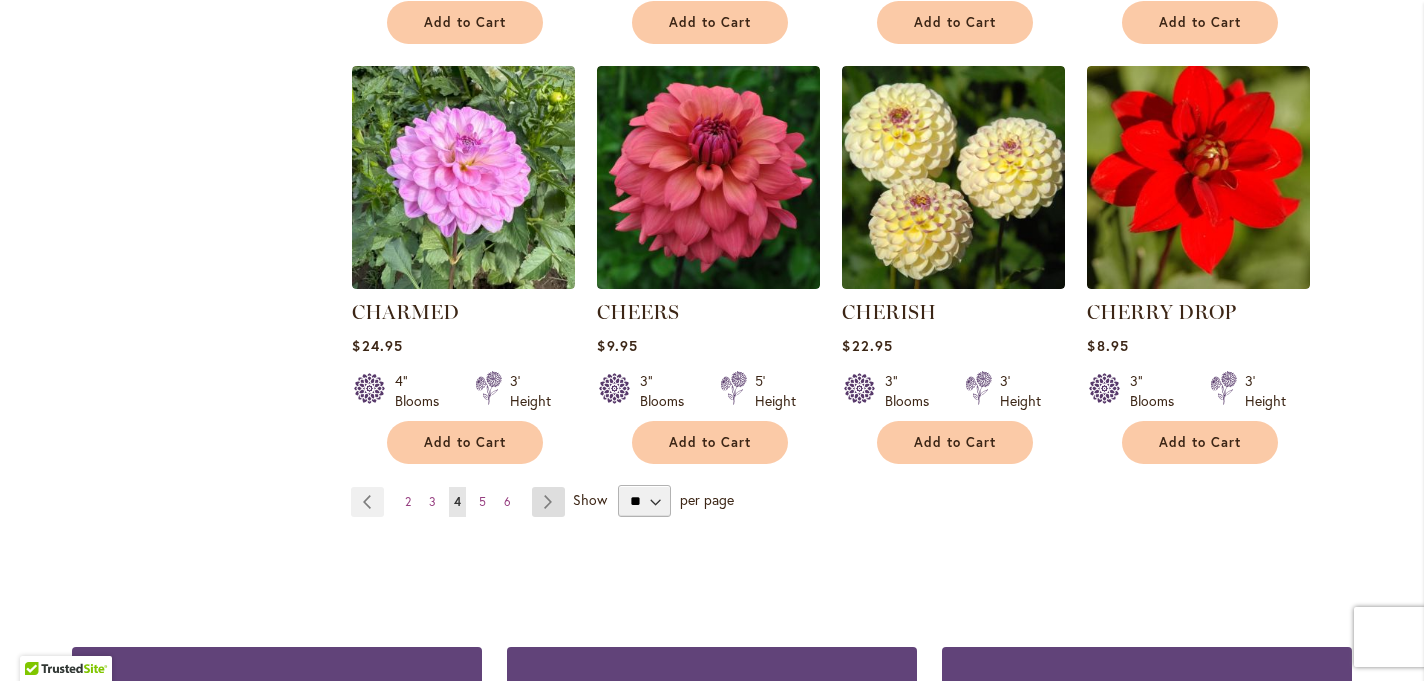 click on "Page
Next" at bounding box center [548, 502] 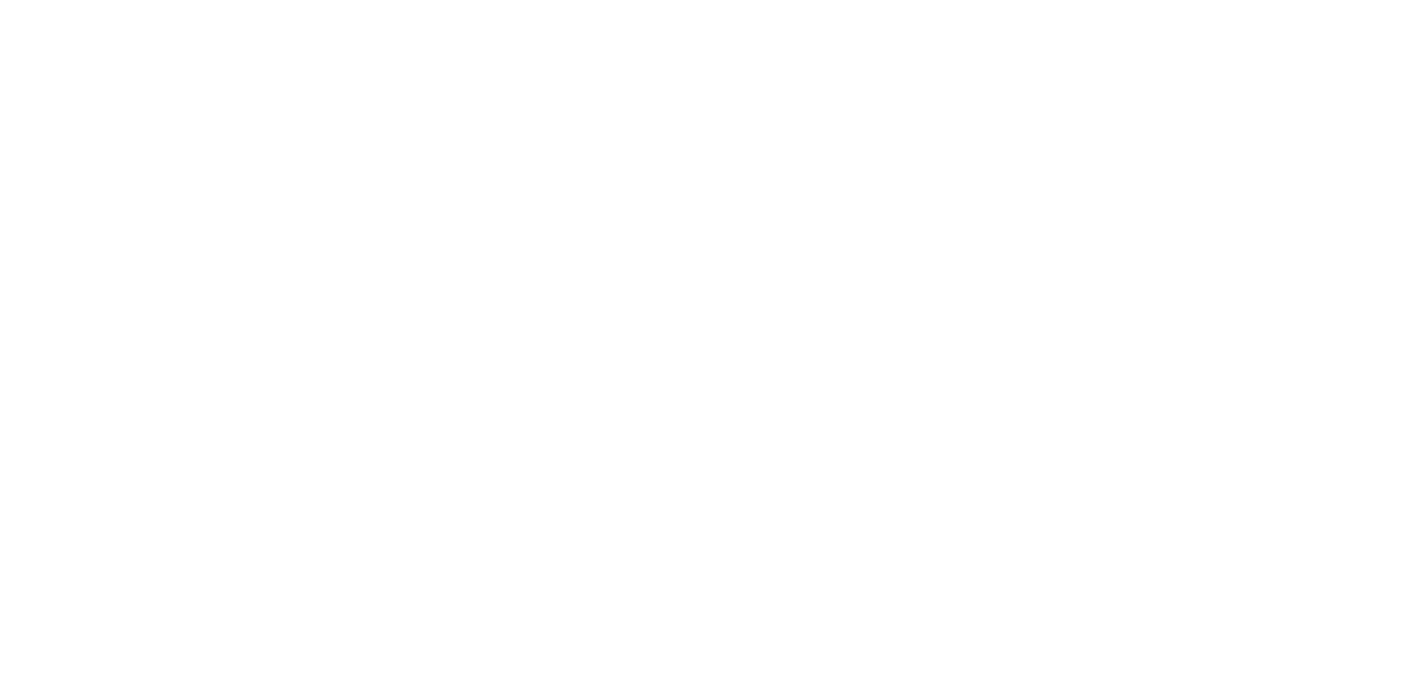 scroll, scrollTop: 0, scrollLeft: 0, axis: both 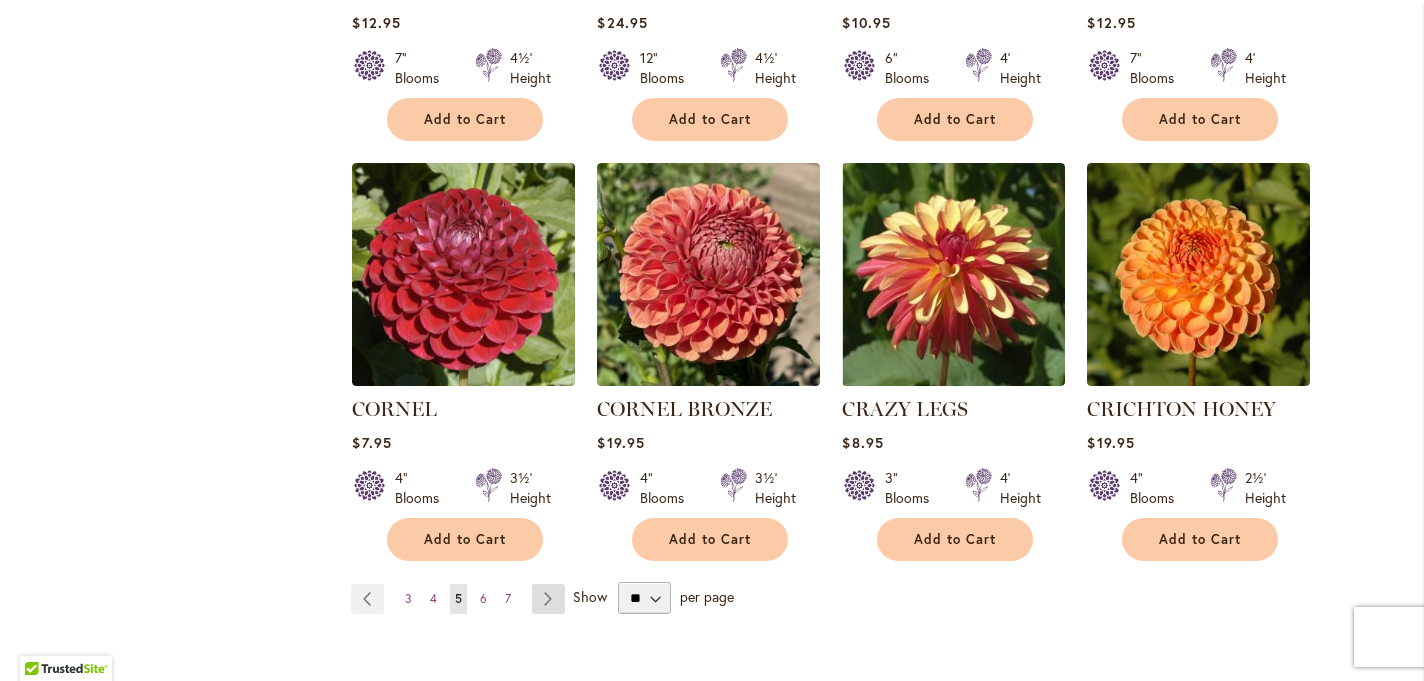 click on "Page
Next" at bounding box center (548, 599) 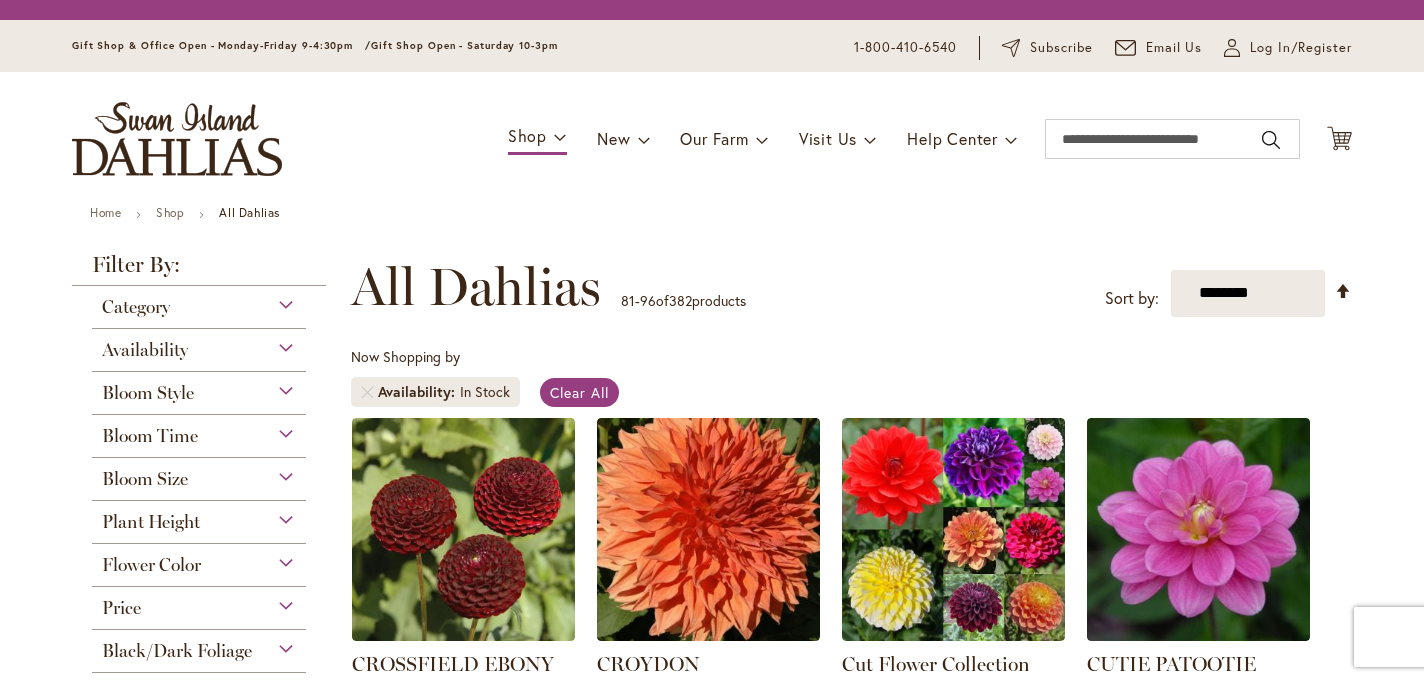 scroll, scrollTop: 0, scrollLeft: 0, axis: both 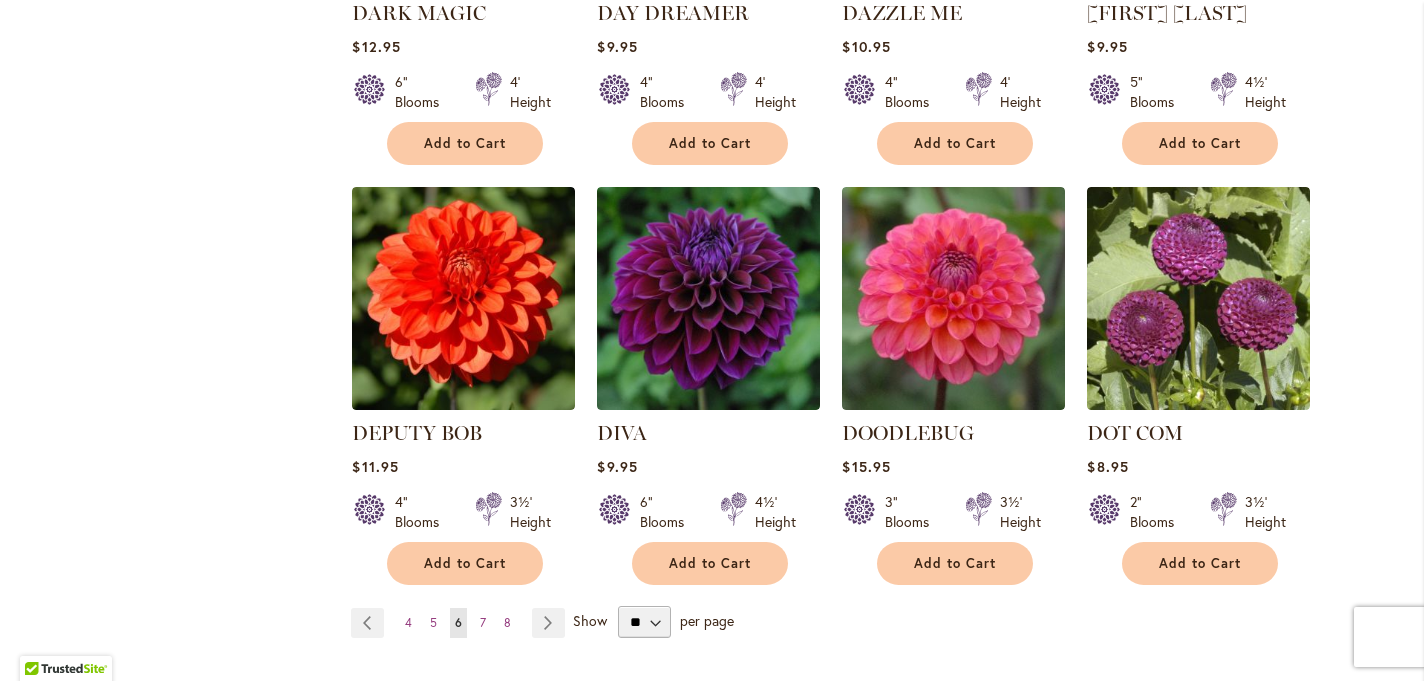 click on "Show" at bounding box center (590, 620) 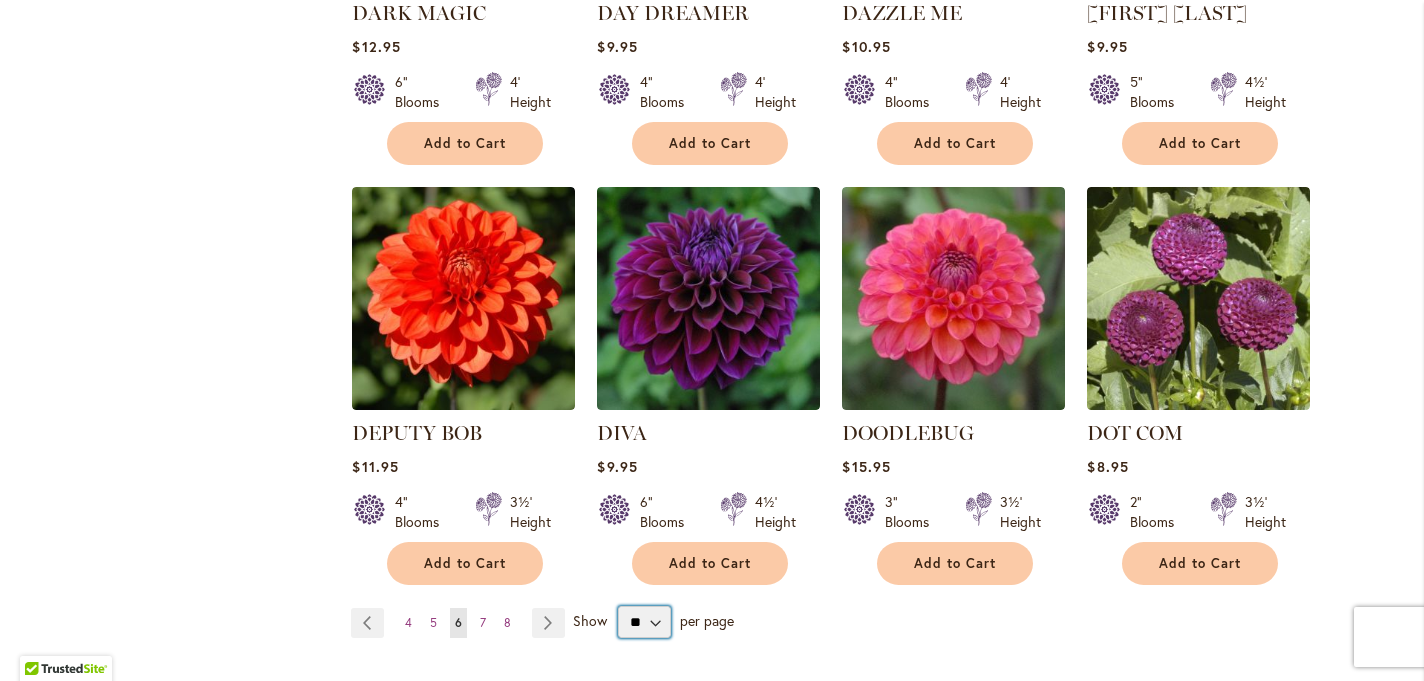 click on "**
**
**
**" at bounding box center (644, 622) 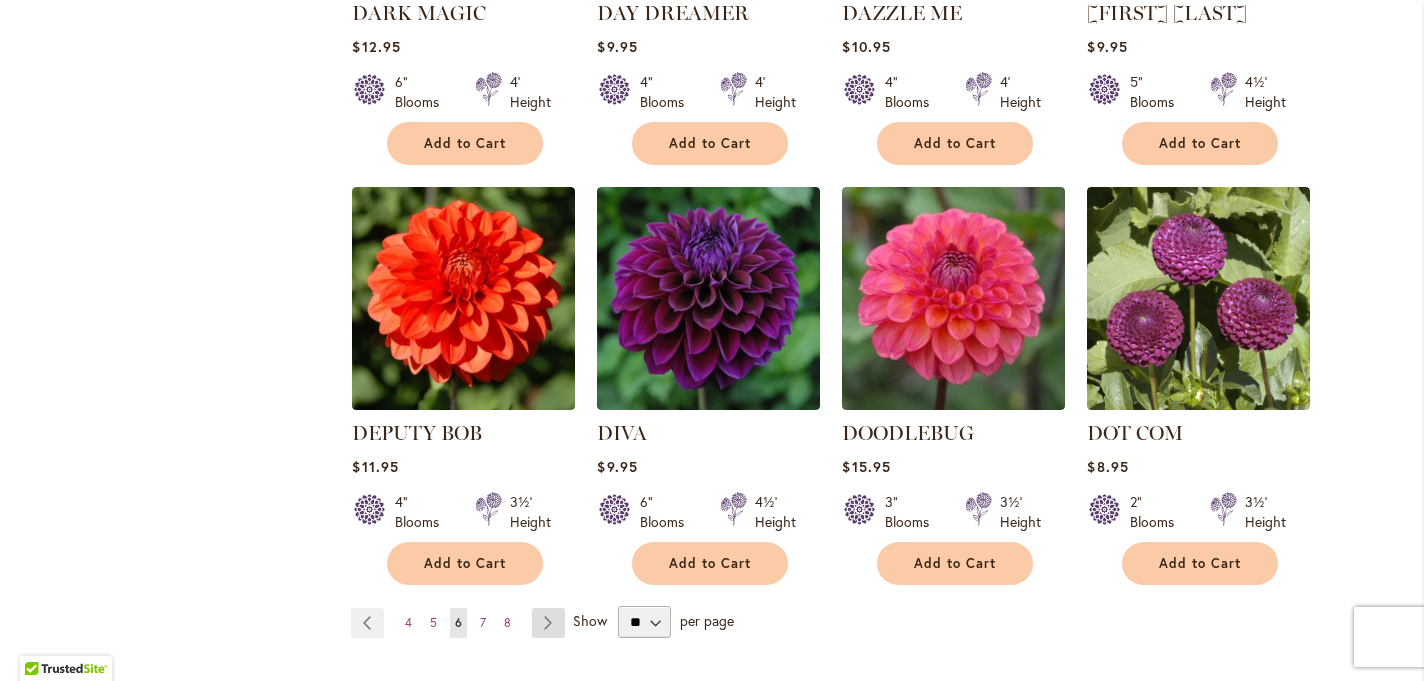 click on "Page
Next" at bounding box center (548, 623) 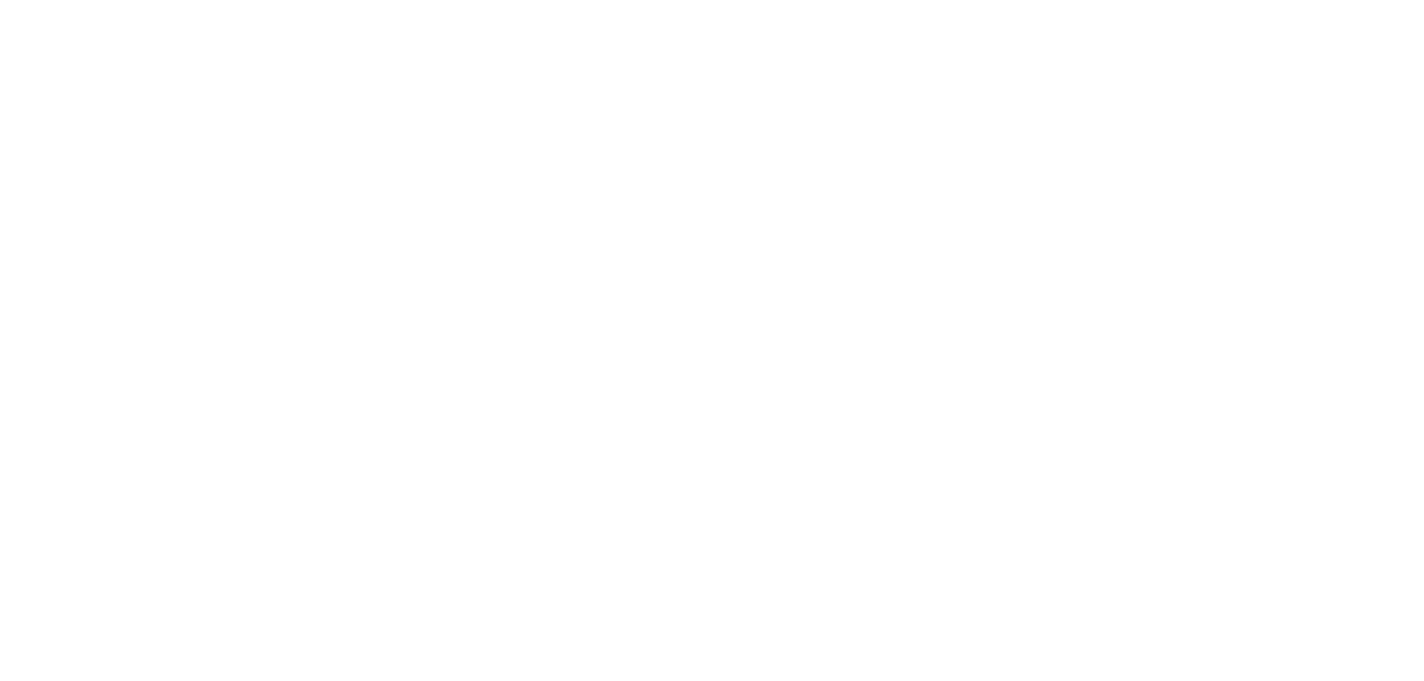 scroll, scrollTop: 0, scrollLeft: 0, axis: both 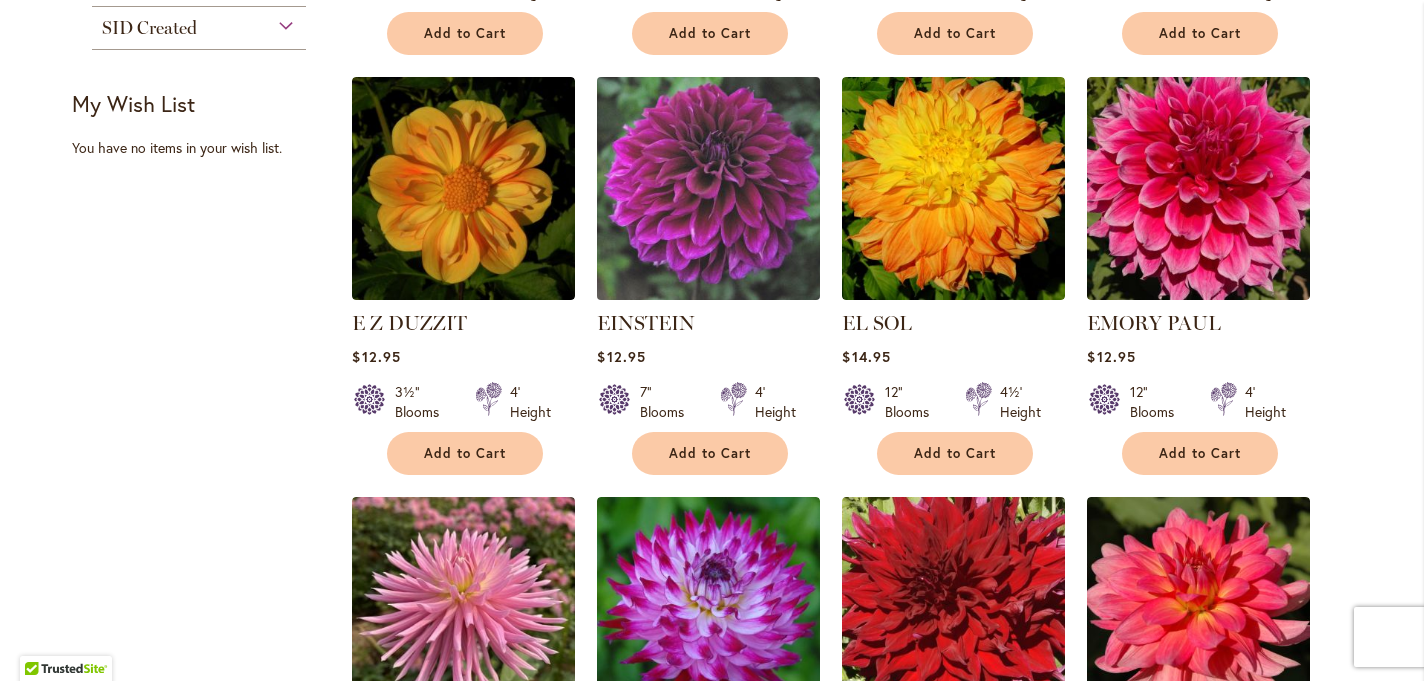 click at bounding box center [709, 188] 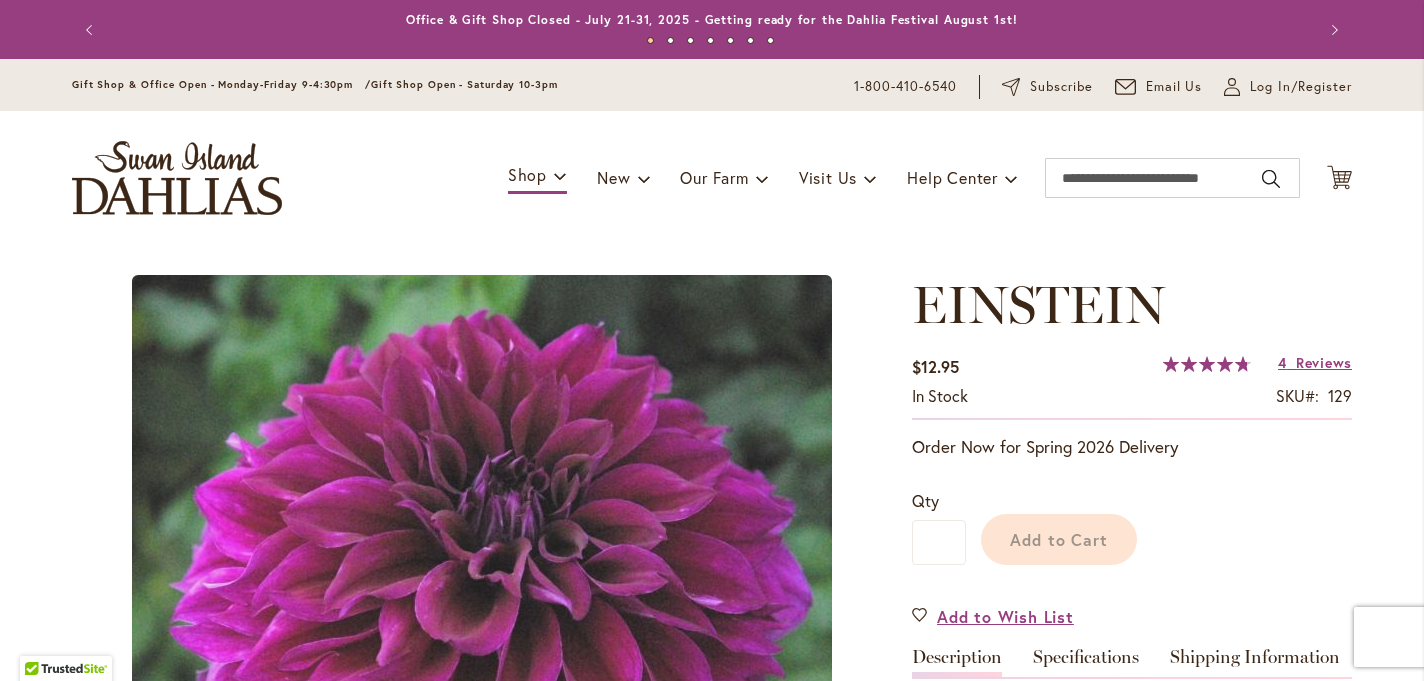 scroll, scrollTop: 0, scrollLeft: 0, axis: both 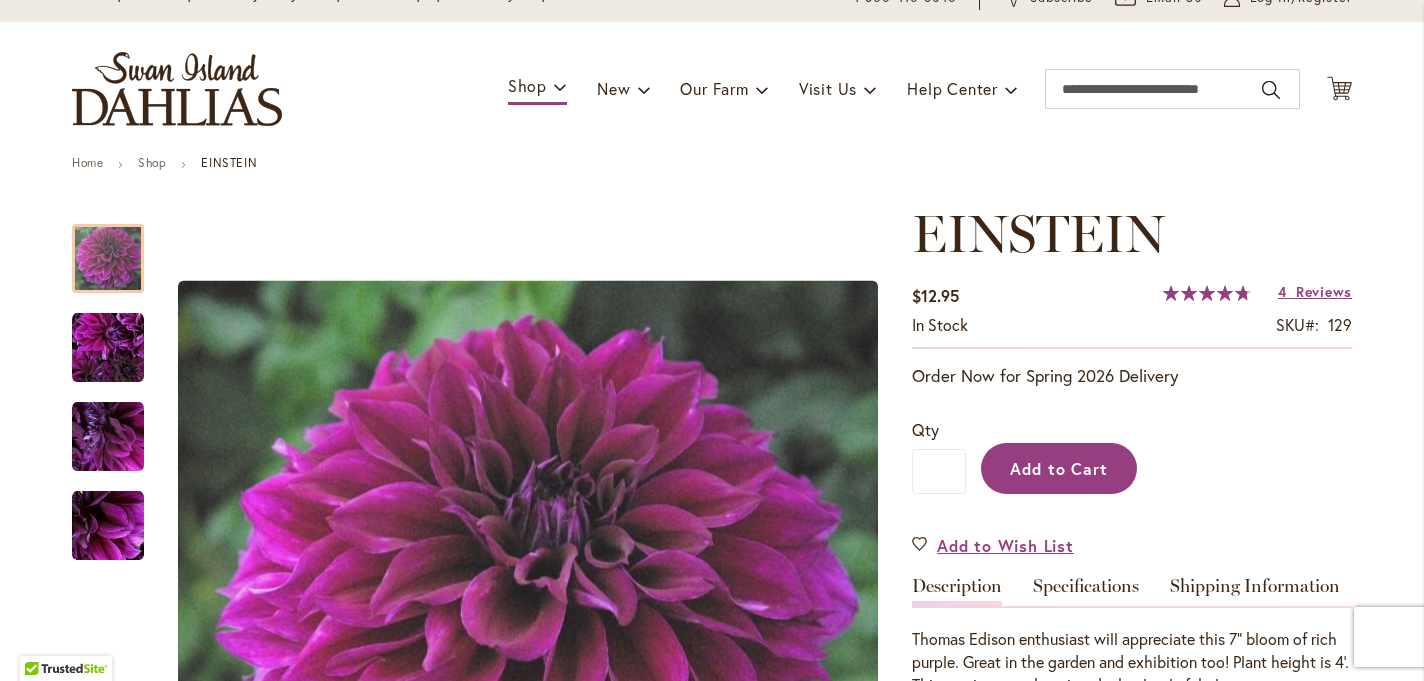click on "Add to Cart" at bounding box center (1059, 468) 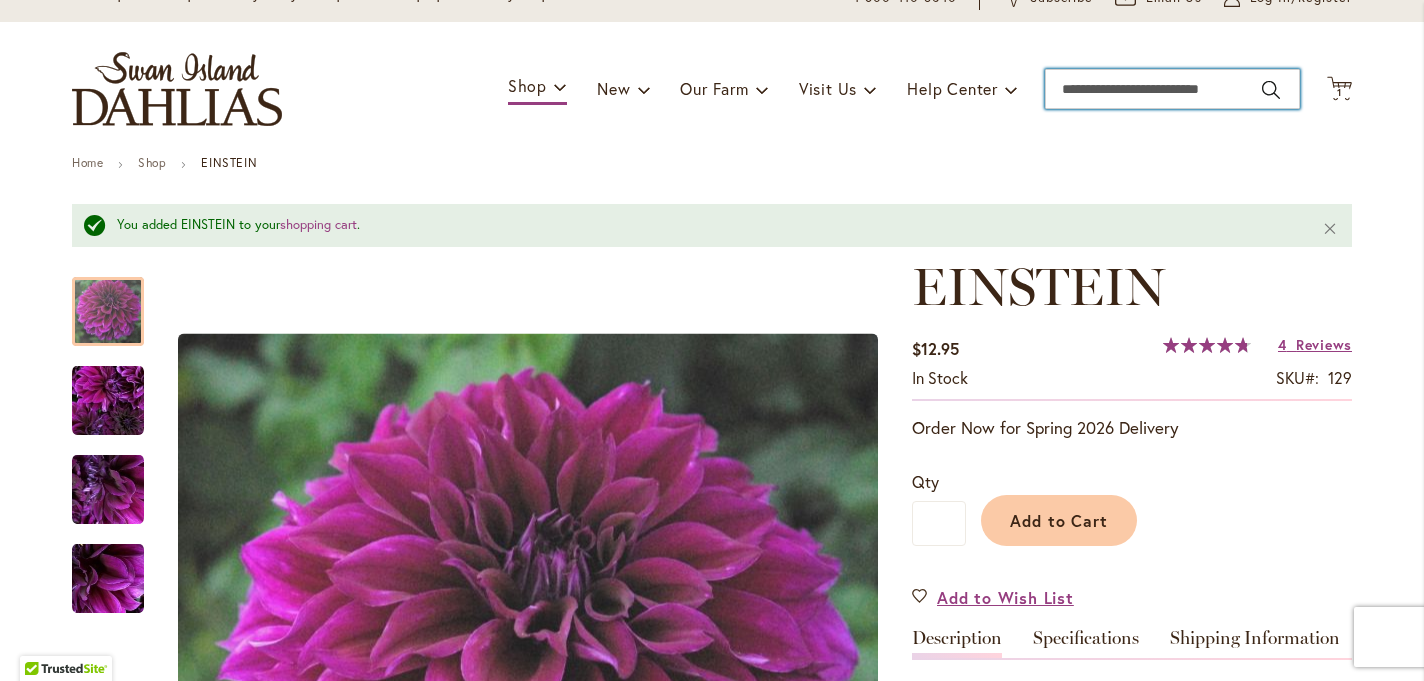 click on "Search" at bounding box center [1172, 89] 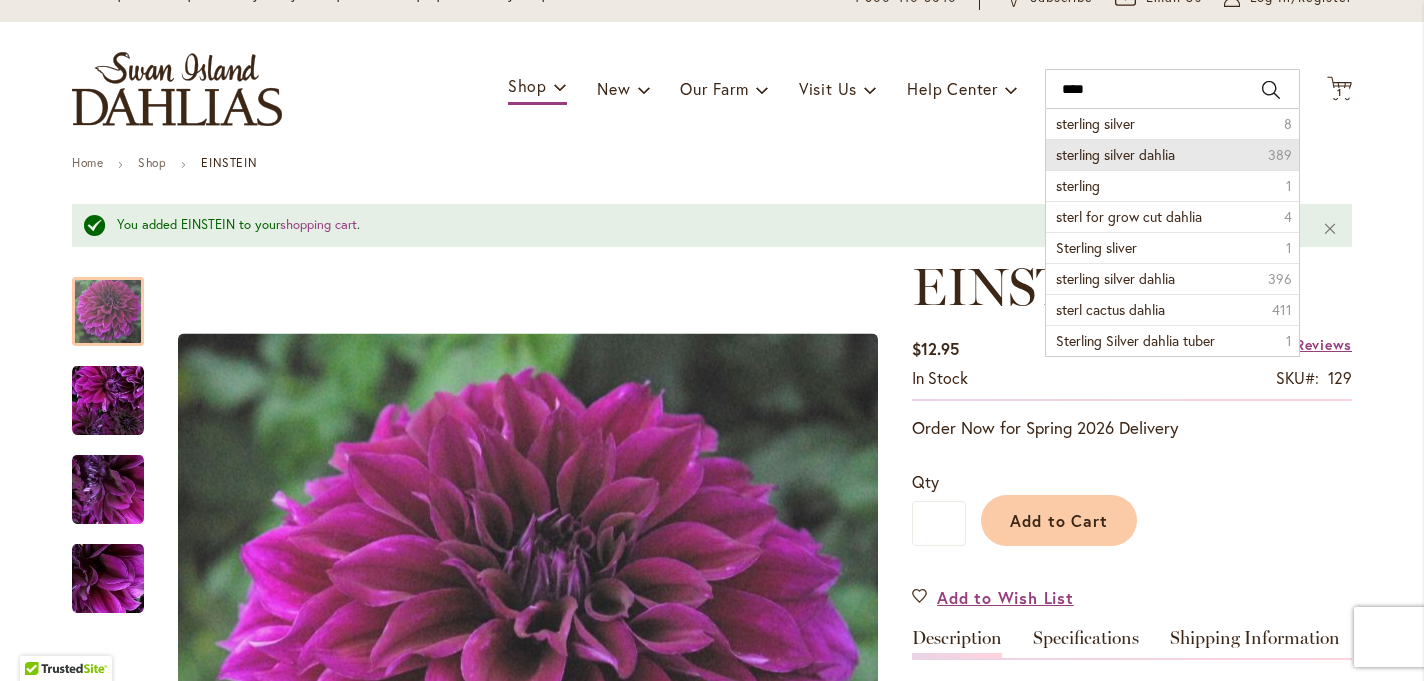 click on "sterling silver dahlia" at bounding box center (1115, 154) 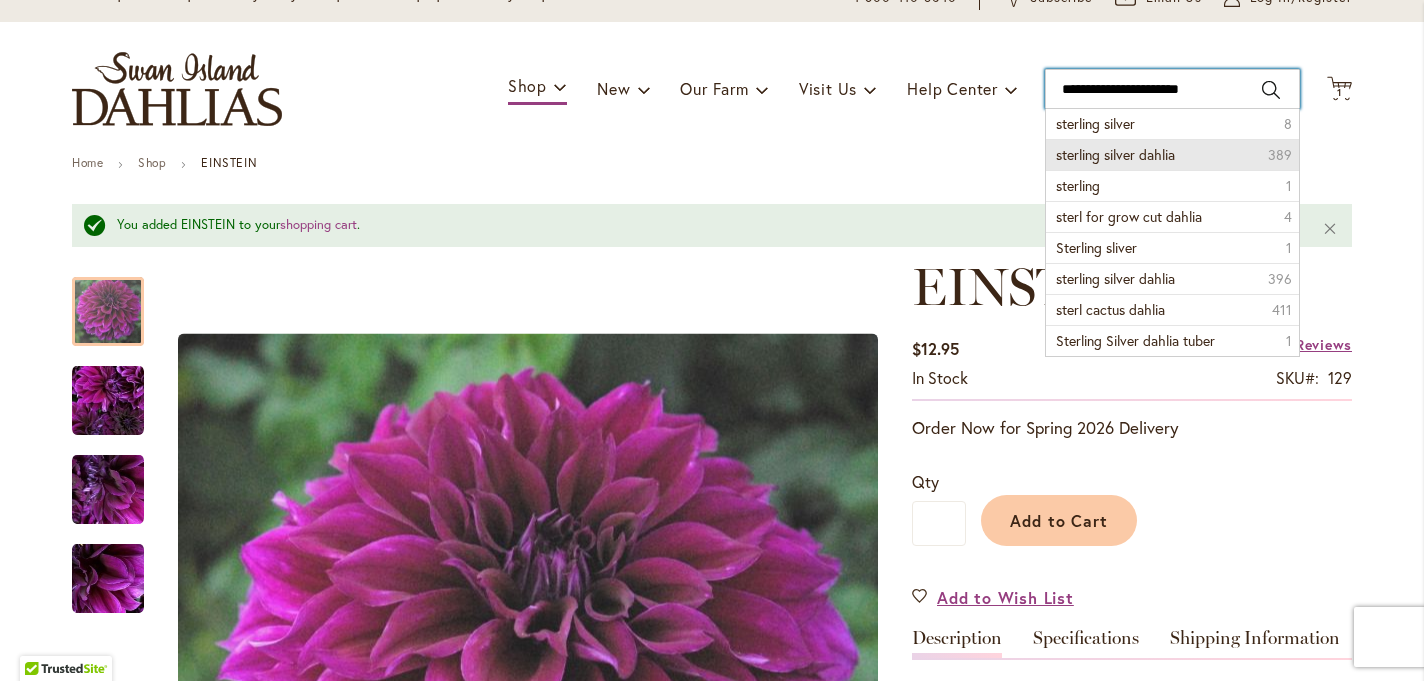 type on "**********" 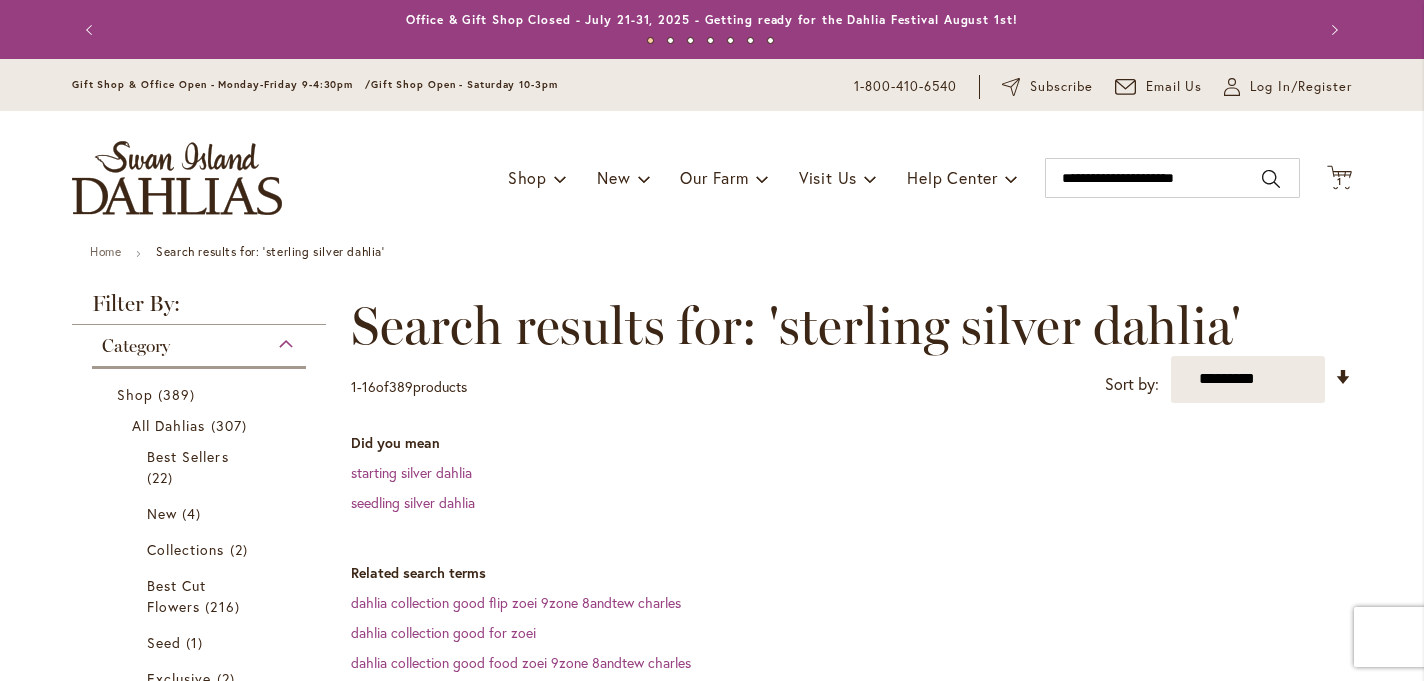 scroll, scrollTop: 0, scrollLeft: 0, axis: both 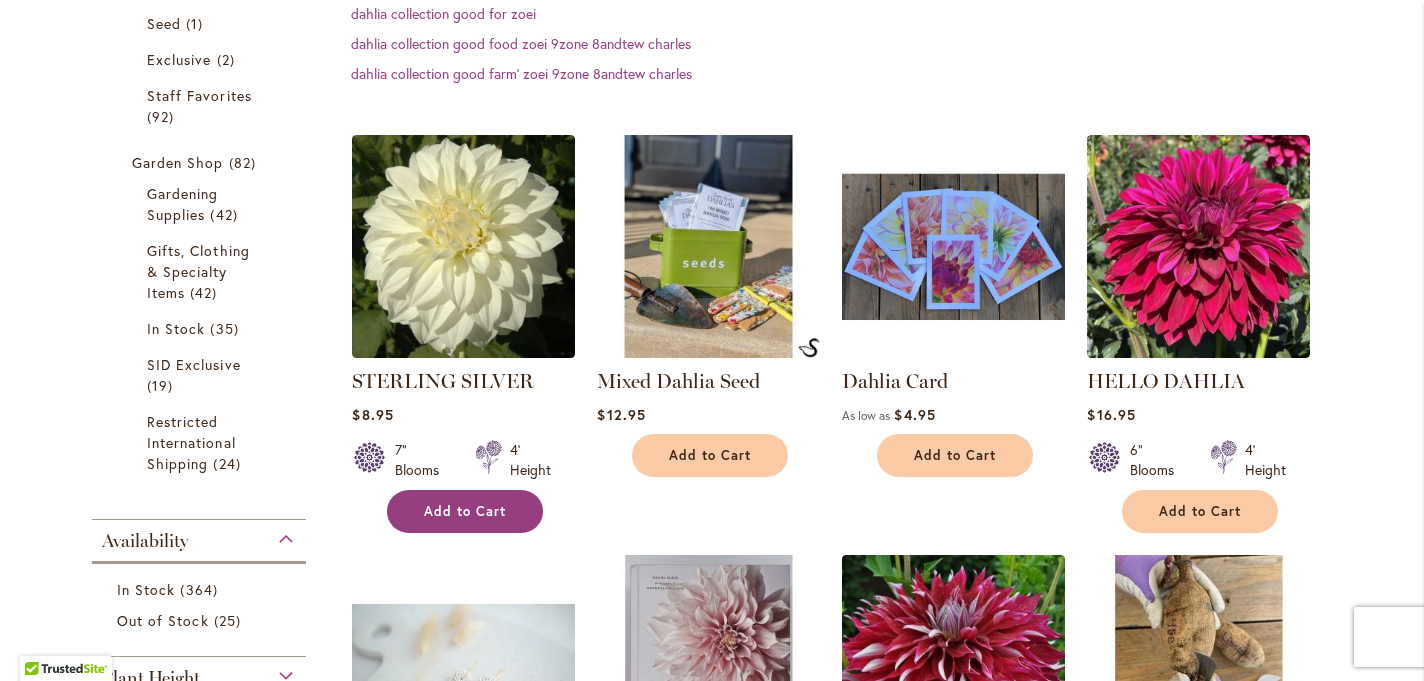 click on "Add to Cart" at bounding box center [465, 511] 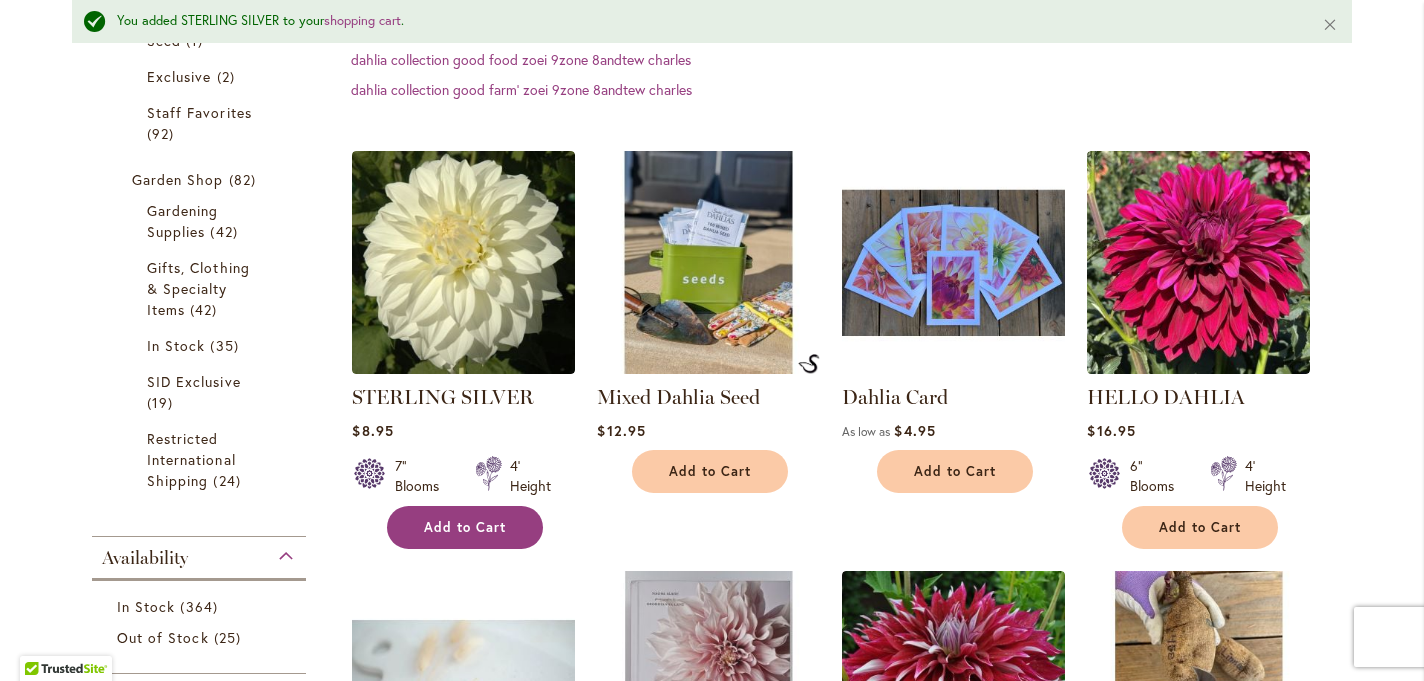 scroll, scrollTop: 640, scrollLeft: 0, axis: vertical 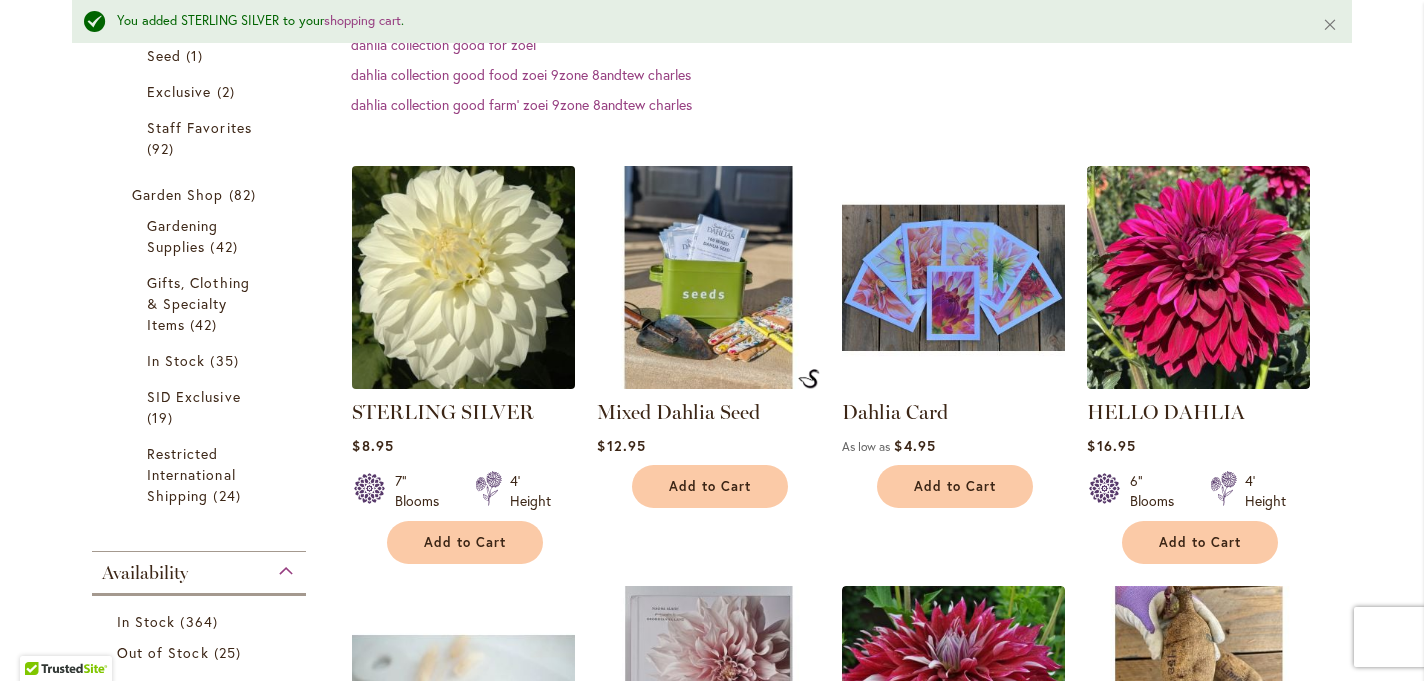 click at bounding box center (464, 278) 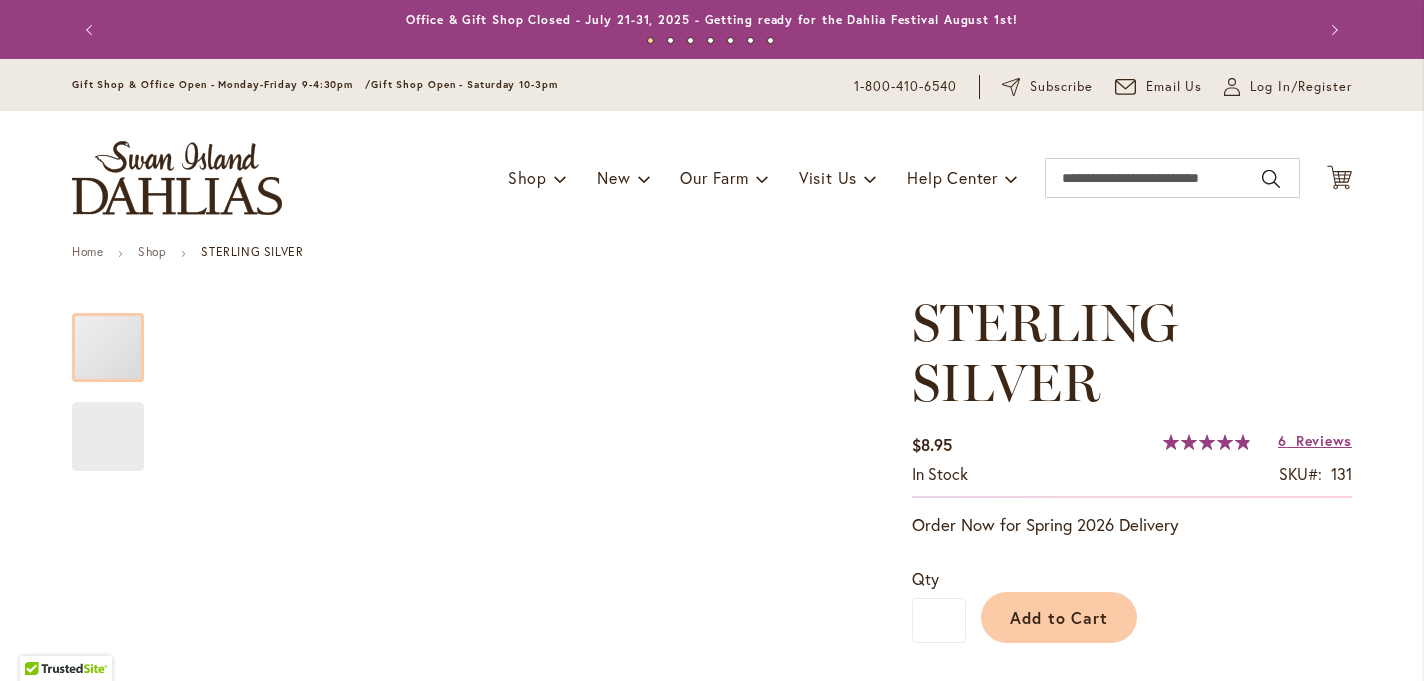 scroll, scrollTop: 0, scrollLeft: 0, axis: both 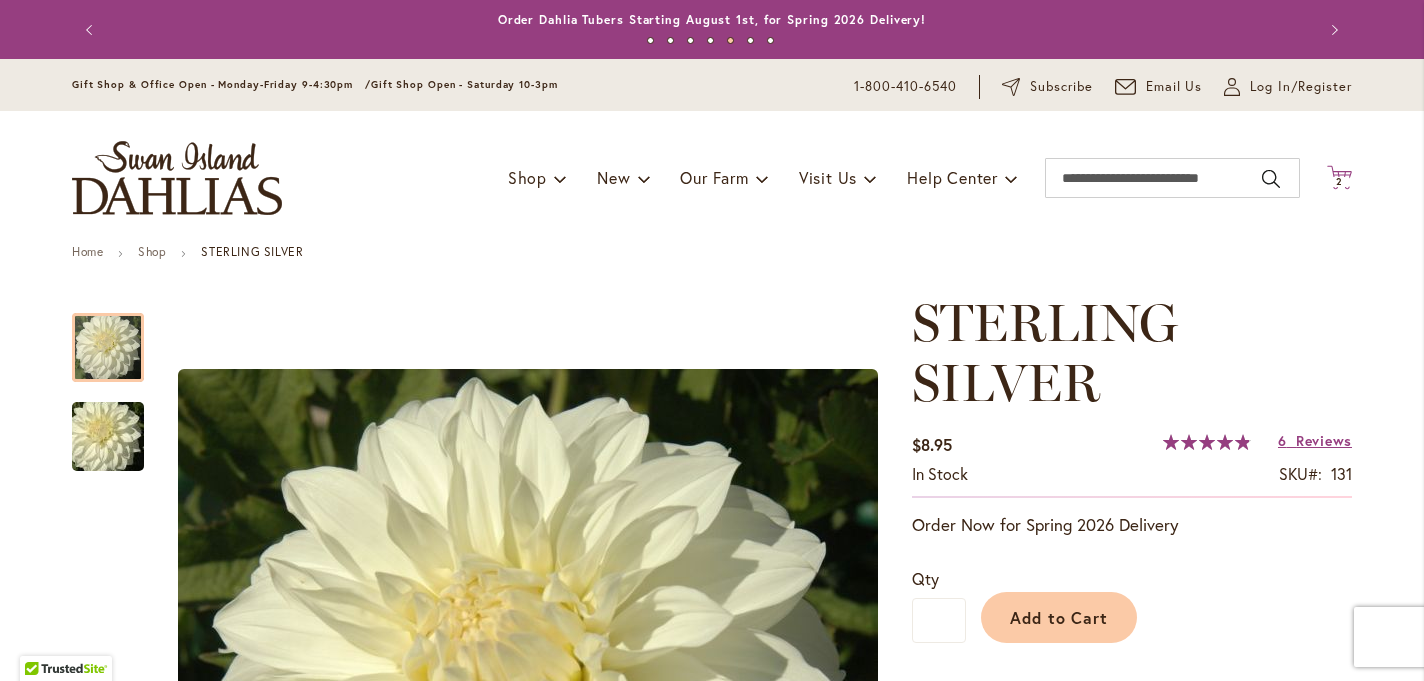 click on "2
2
items" at bounding box center (1340, 182) 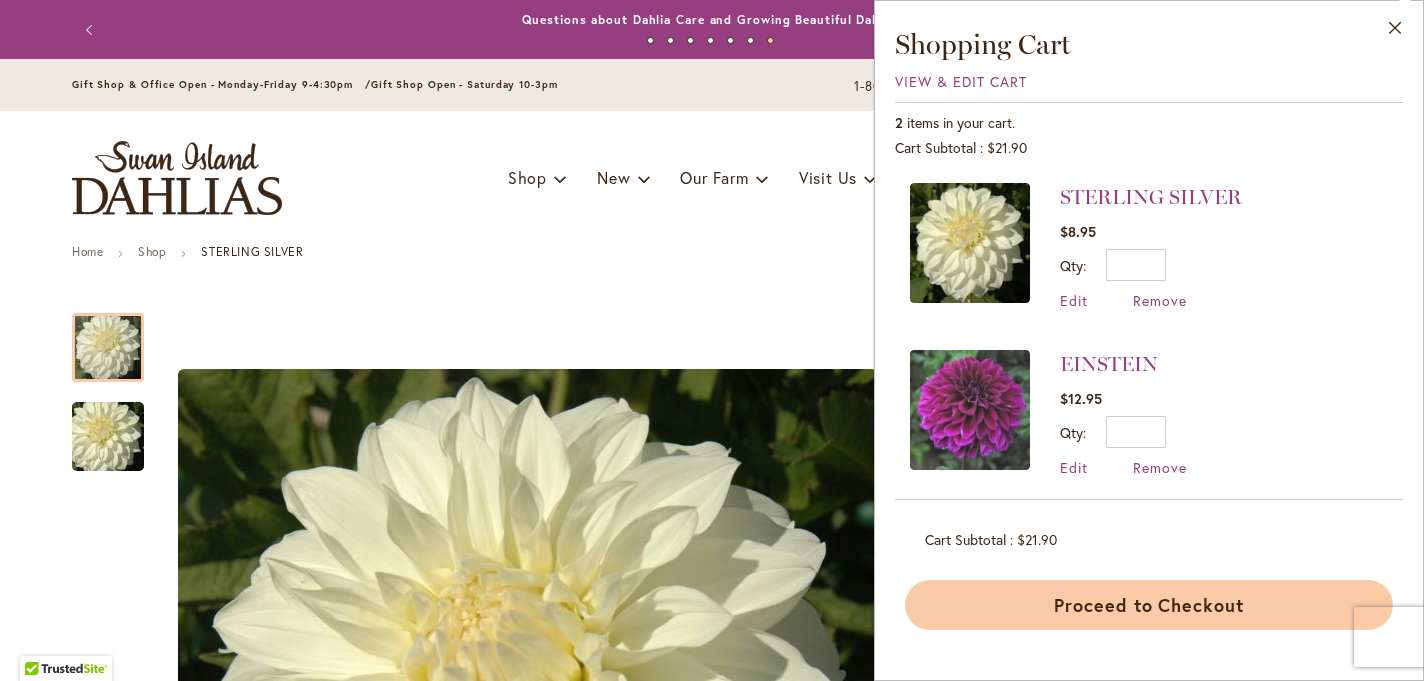 click on "Proceed to Checkout" at bounding box center (1149, 605) 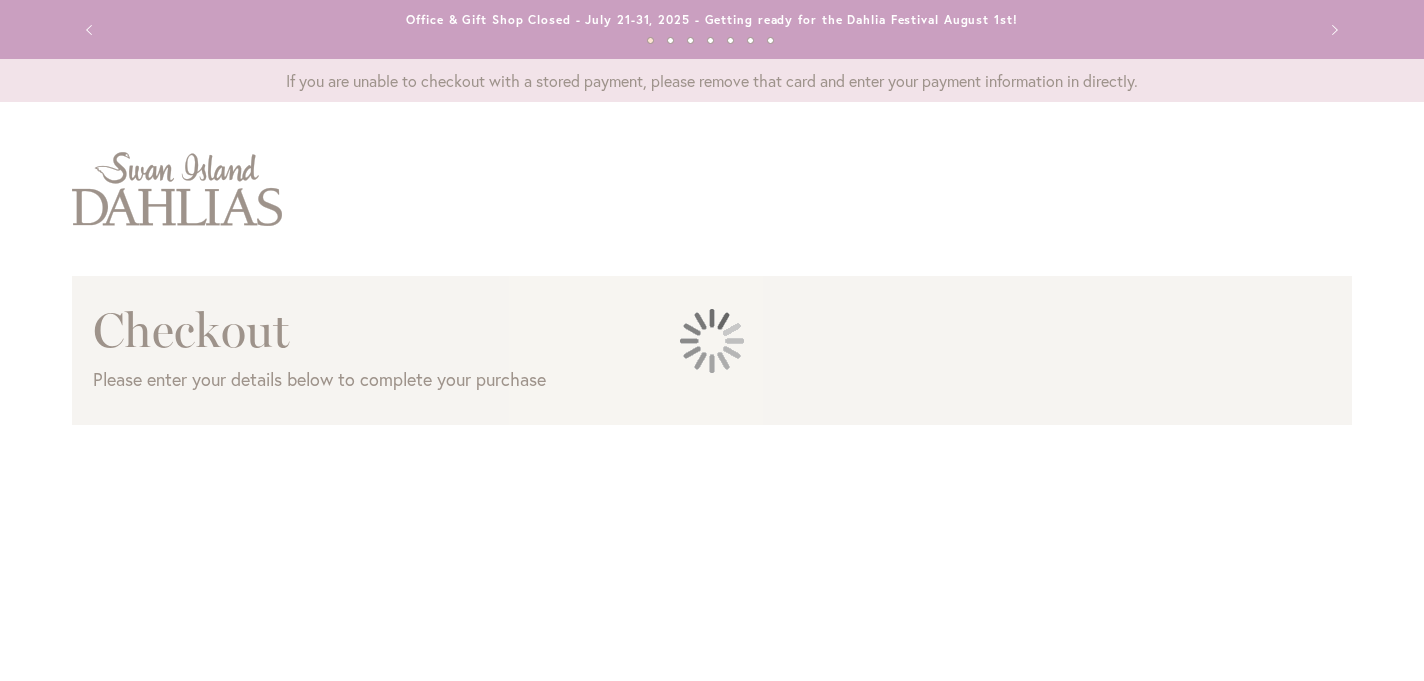 scroll, scrollTop: 0, scrollLeft: 0, axis: both 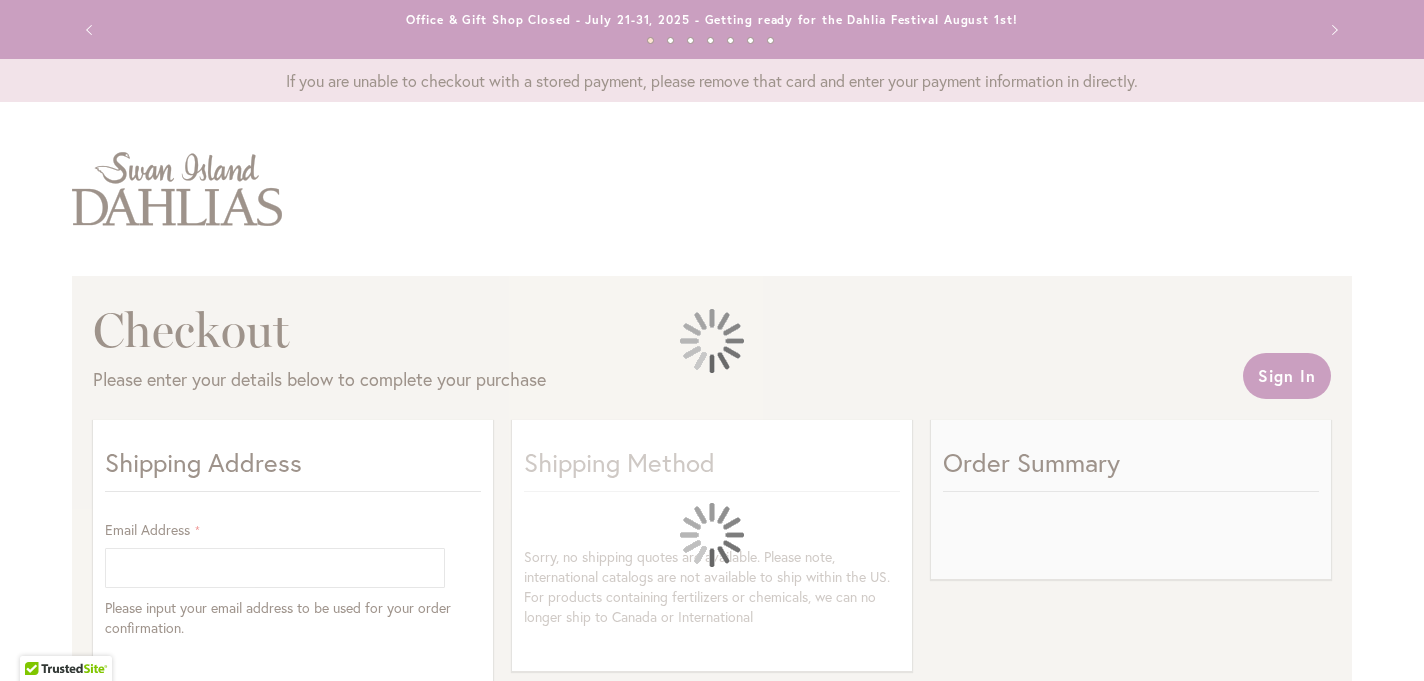 select on "**" 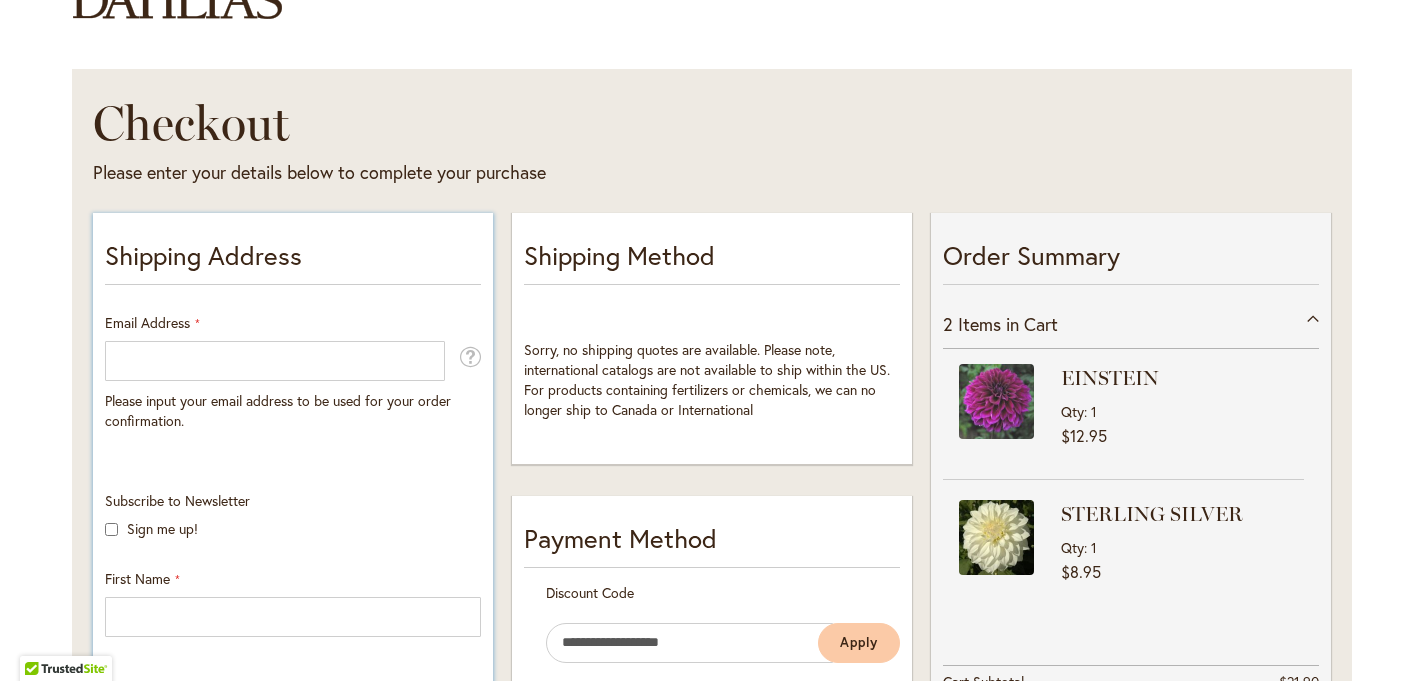 scroll, scrollTop: 240, scrollLeft: 0, axis: vertical 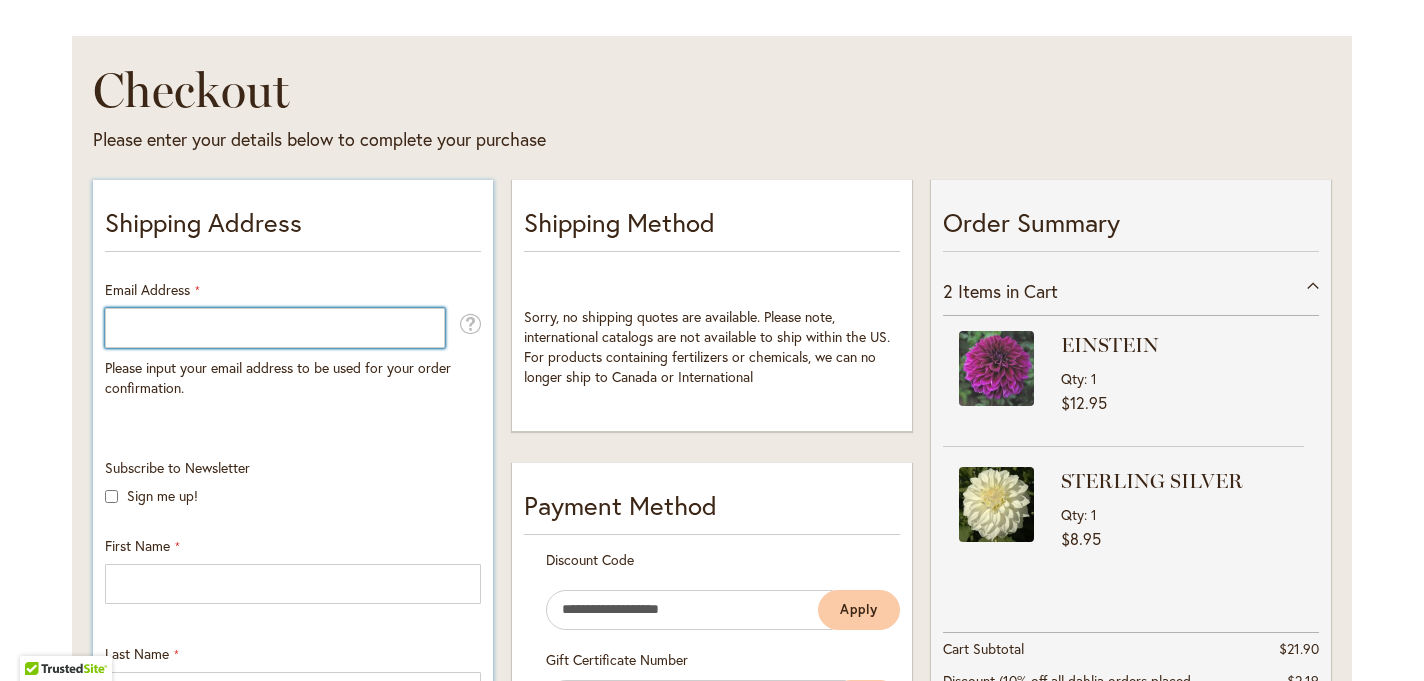 click on "Email Address" at bounding box center (275, 328) 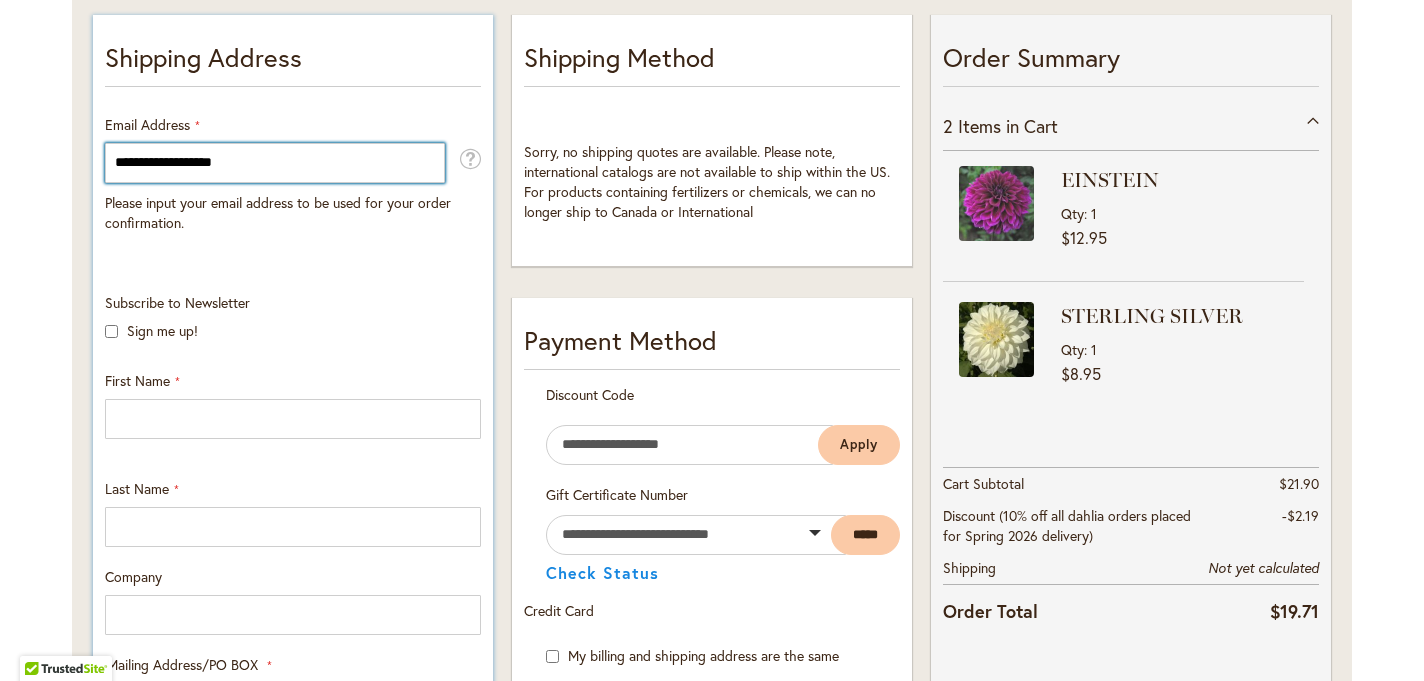 scroll, scrollTop: 409, scrollLeft: 0, axis: vertical 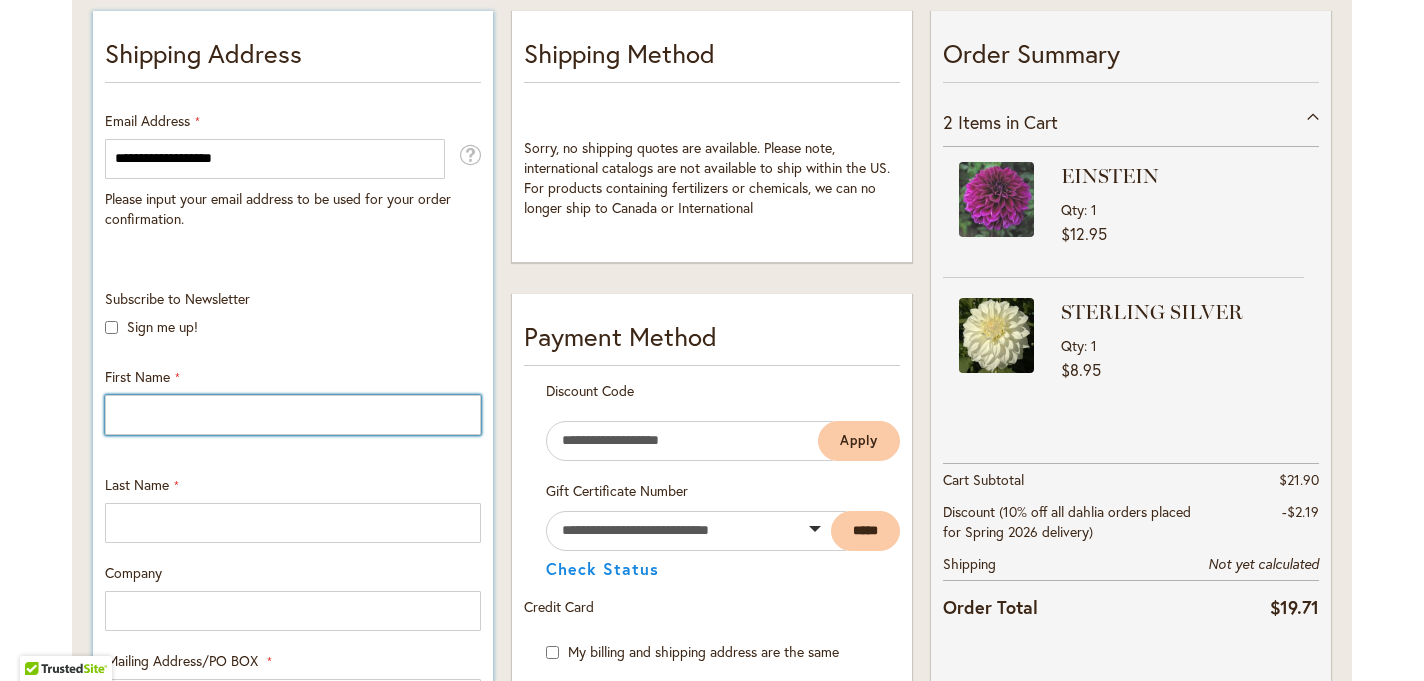 click on "First Name" at bounding box center [293, 415] 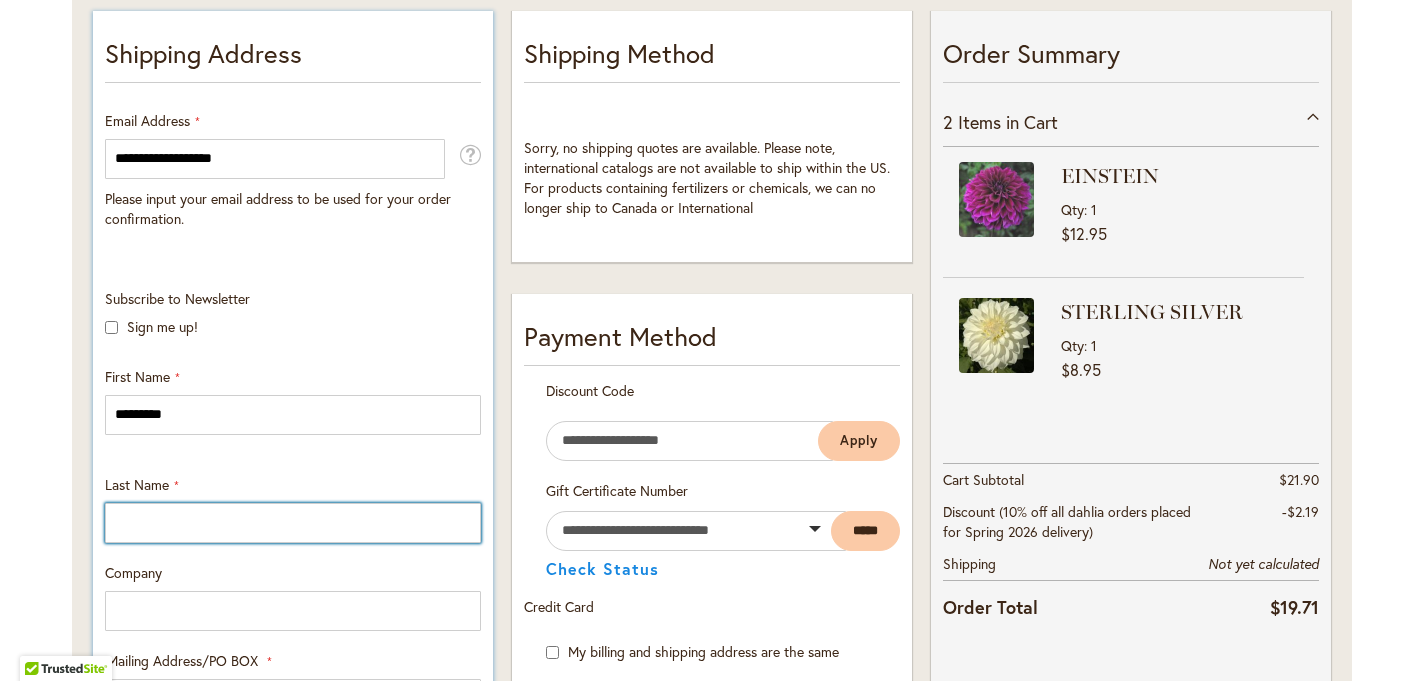 type on "*******" 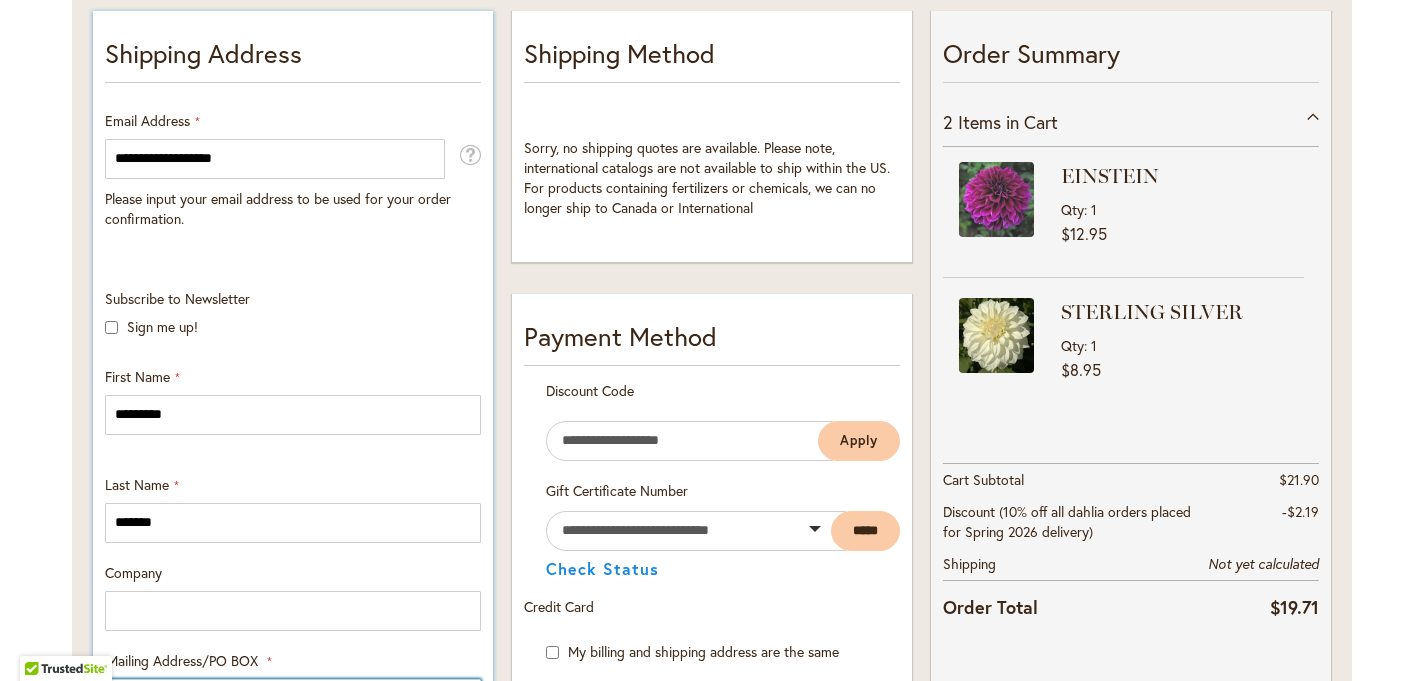 type on "**********" 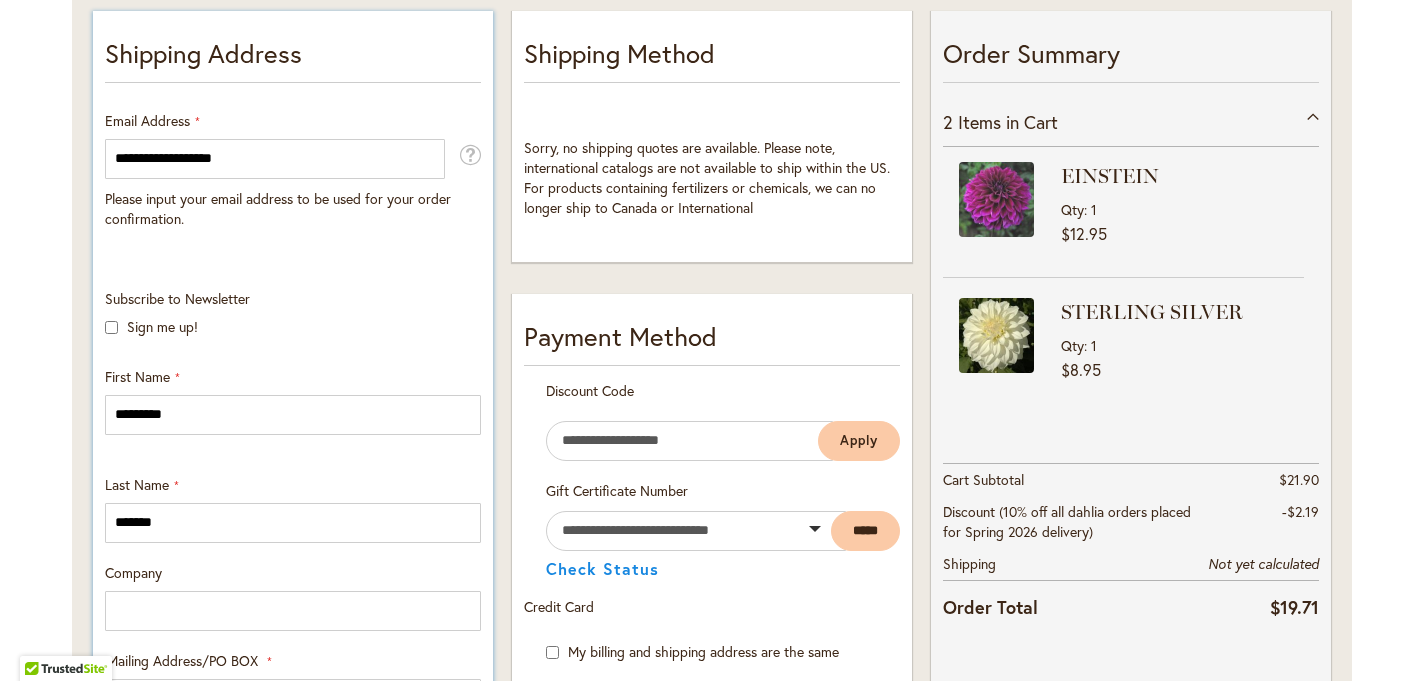 select on "**" 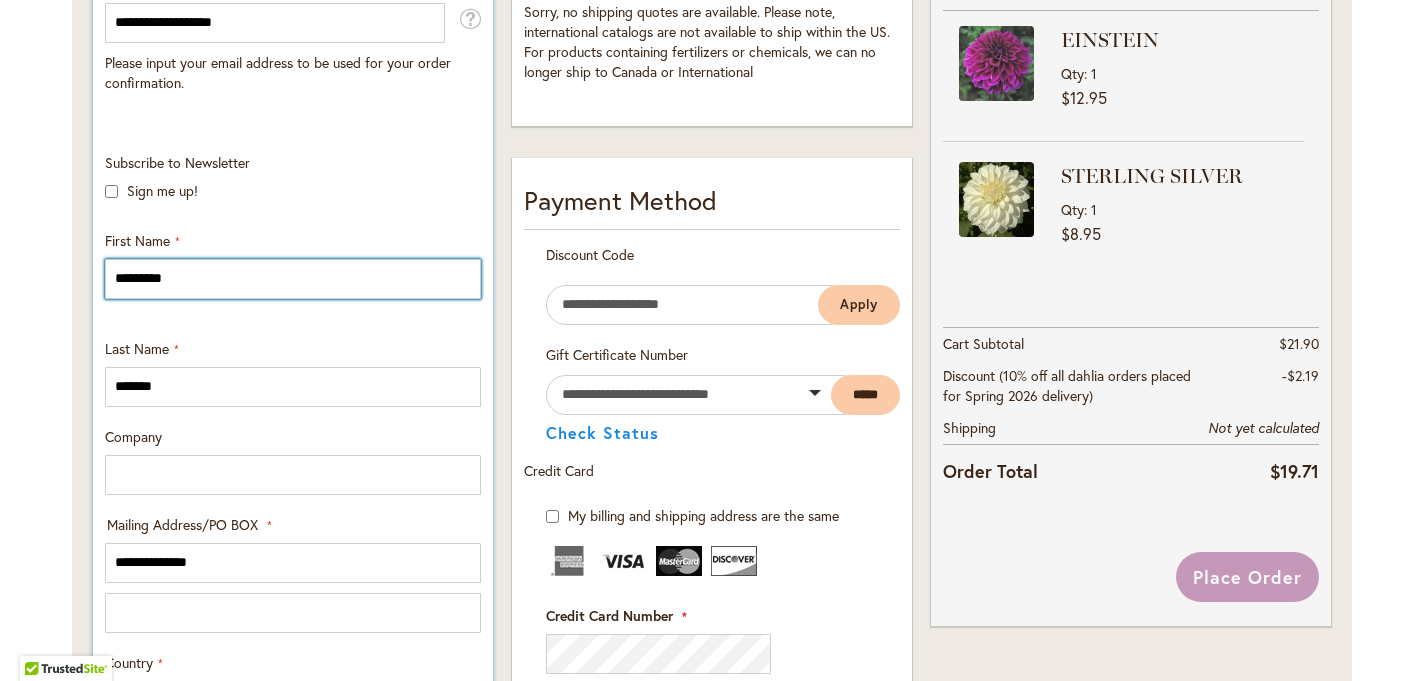scroll, scrollTop: 562, scrollLeft: 0, axis: vertical 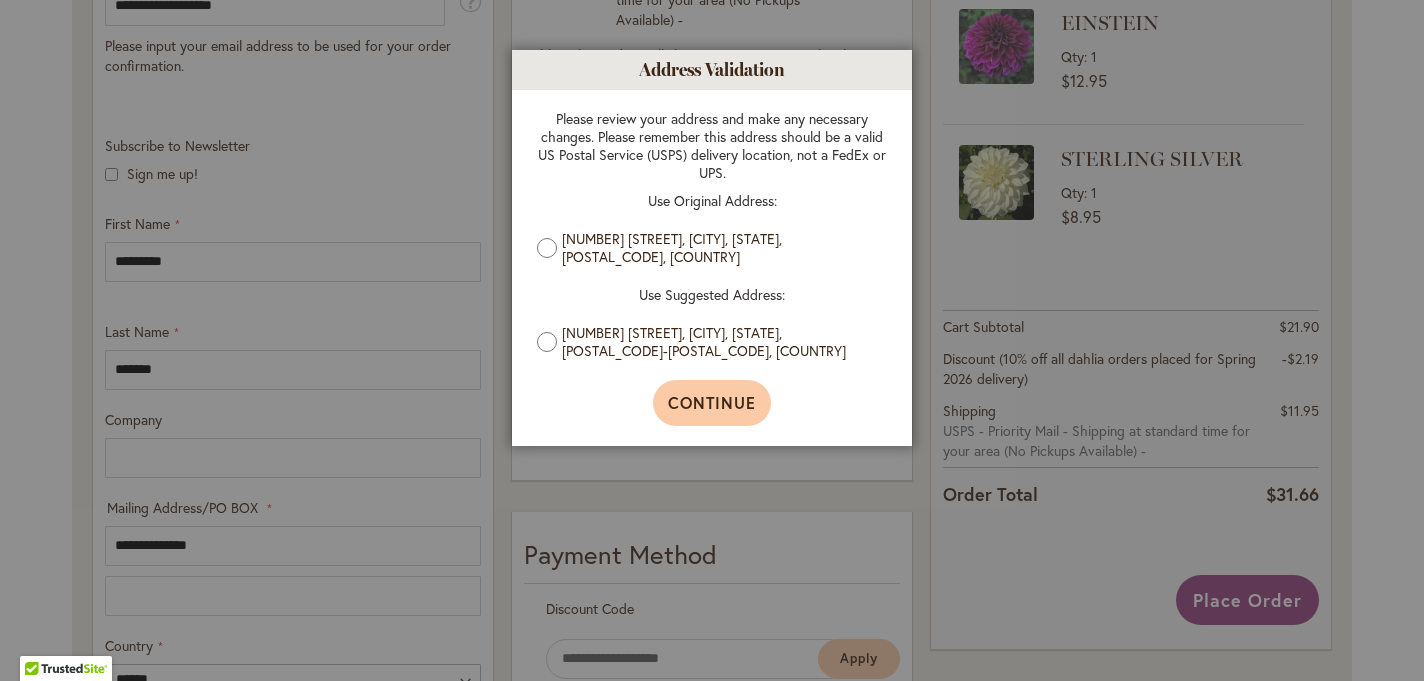 click on "Continue" at bounding box center [712, 402] 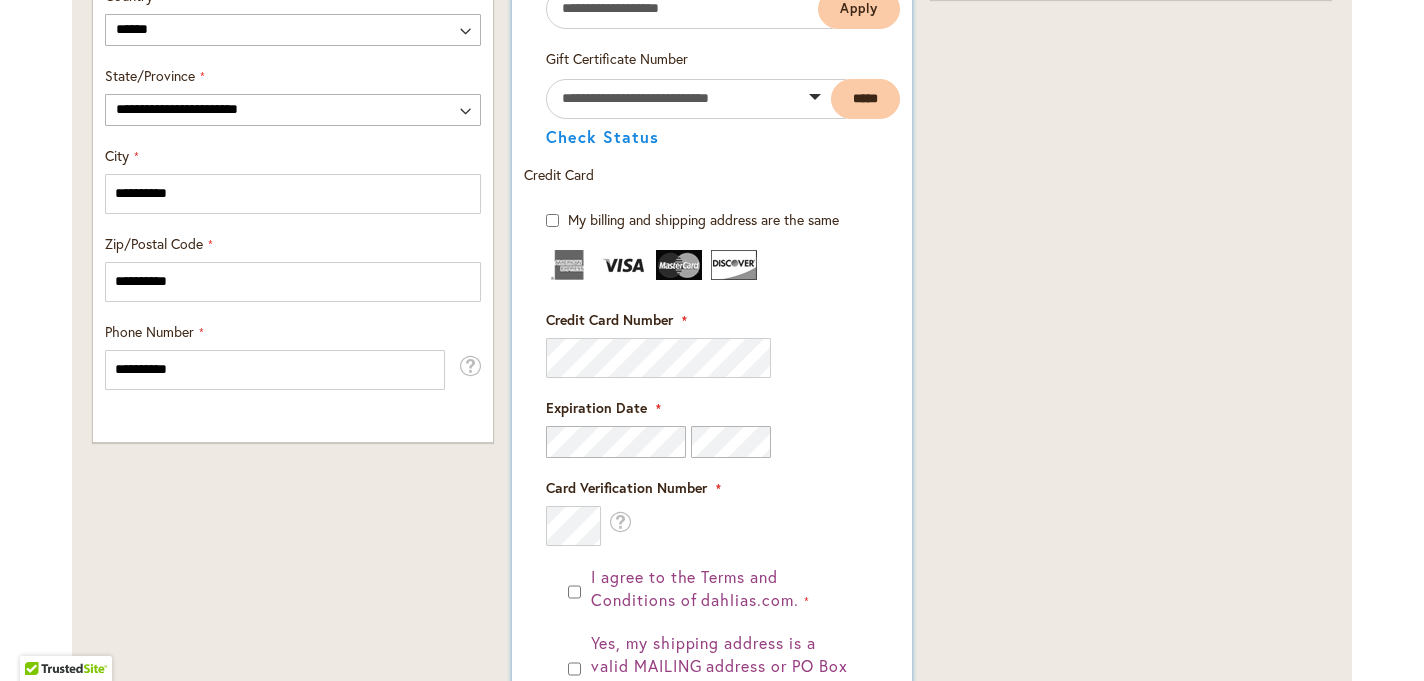 scroll, scrollTop: 1214, scrollLeft: 0, axis: vertical 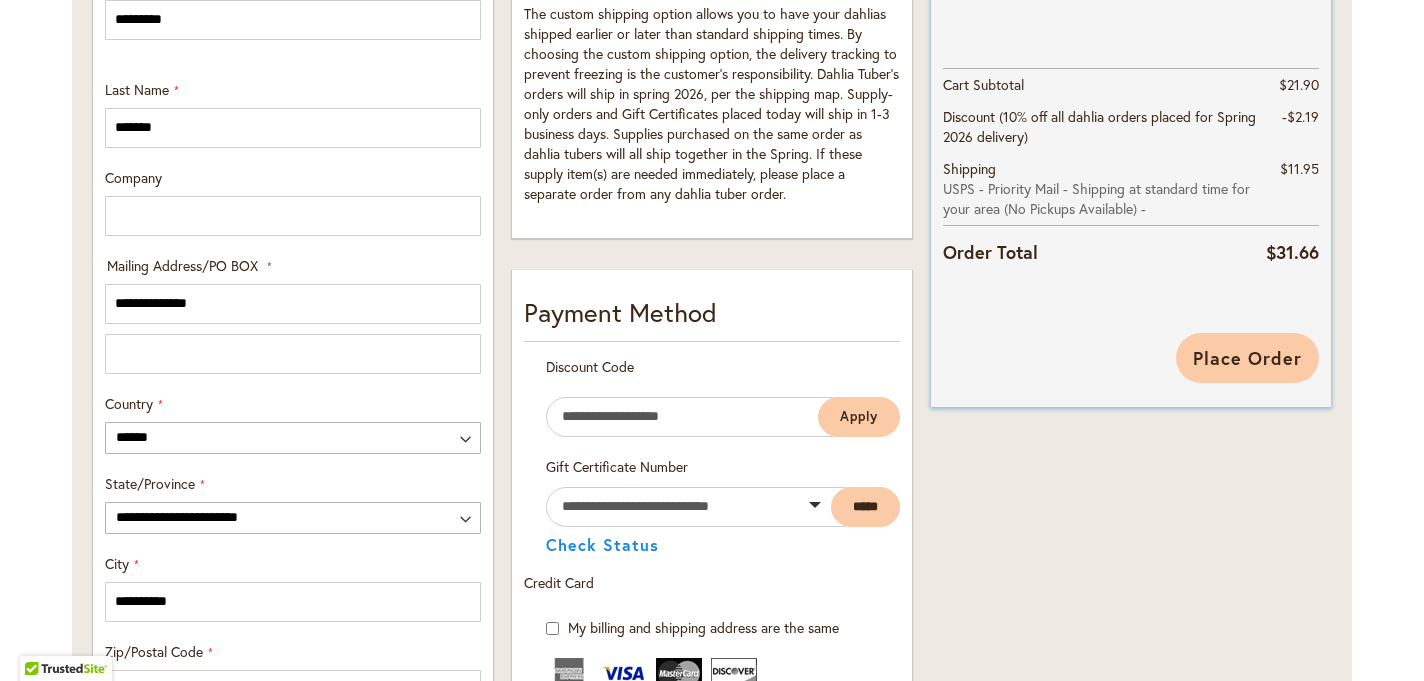 click on "Place Order" at bounding box center [1247, 358] 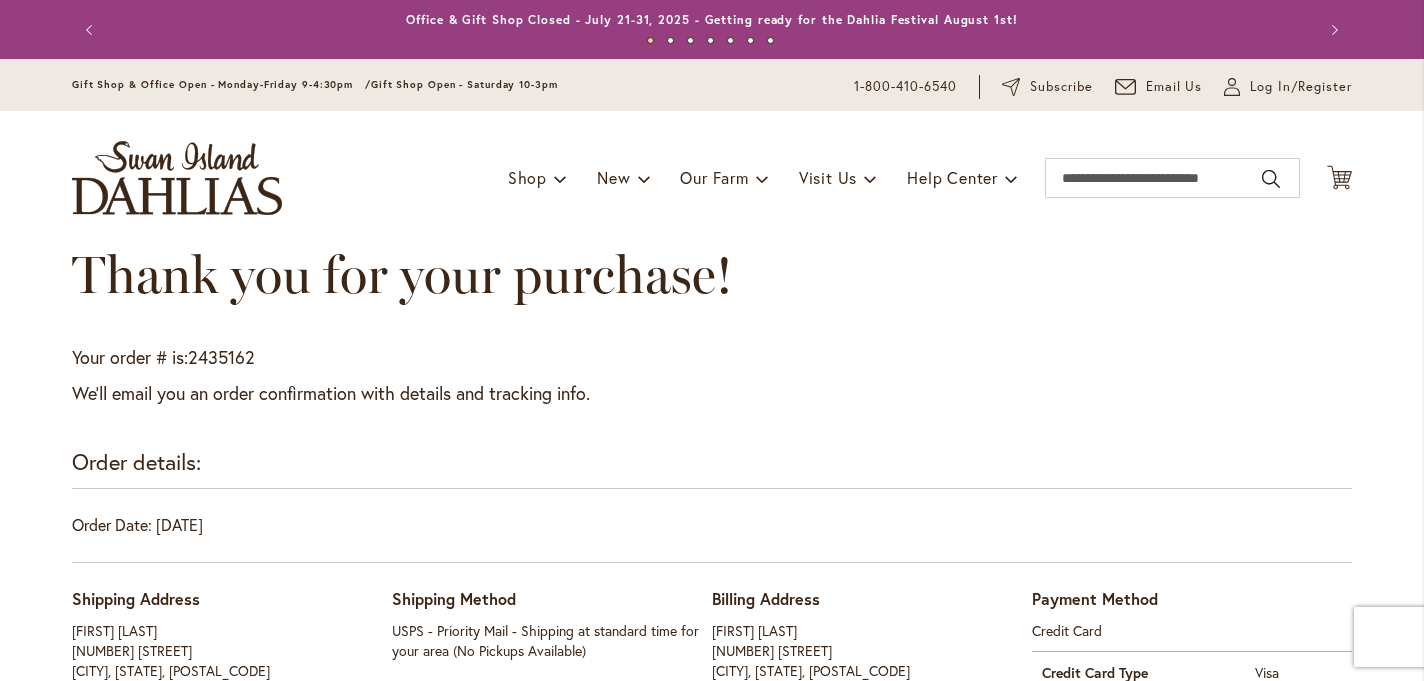 scroll, scrollTop: 0, scrollLeft: 0, axis: both 